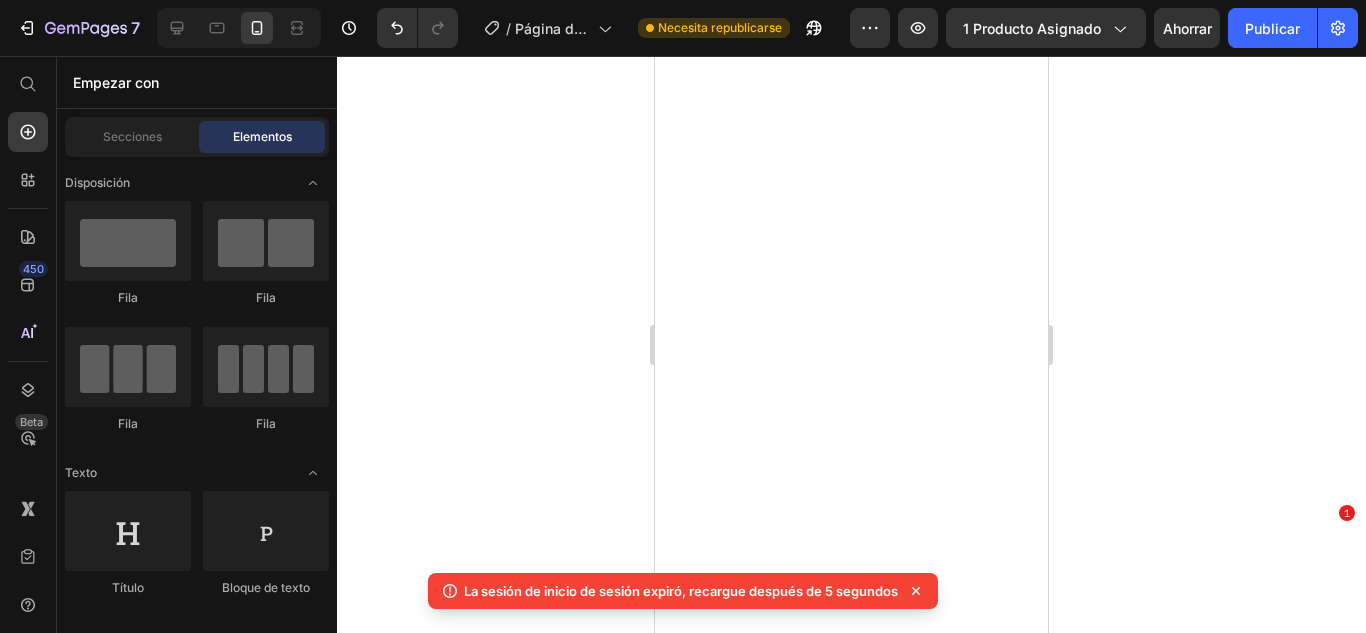 scroll, scrollTop: 0, scrollLeft: 0, axis: both 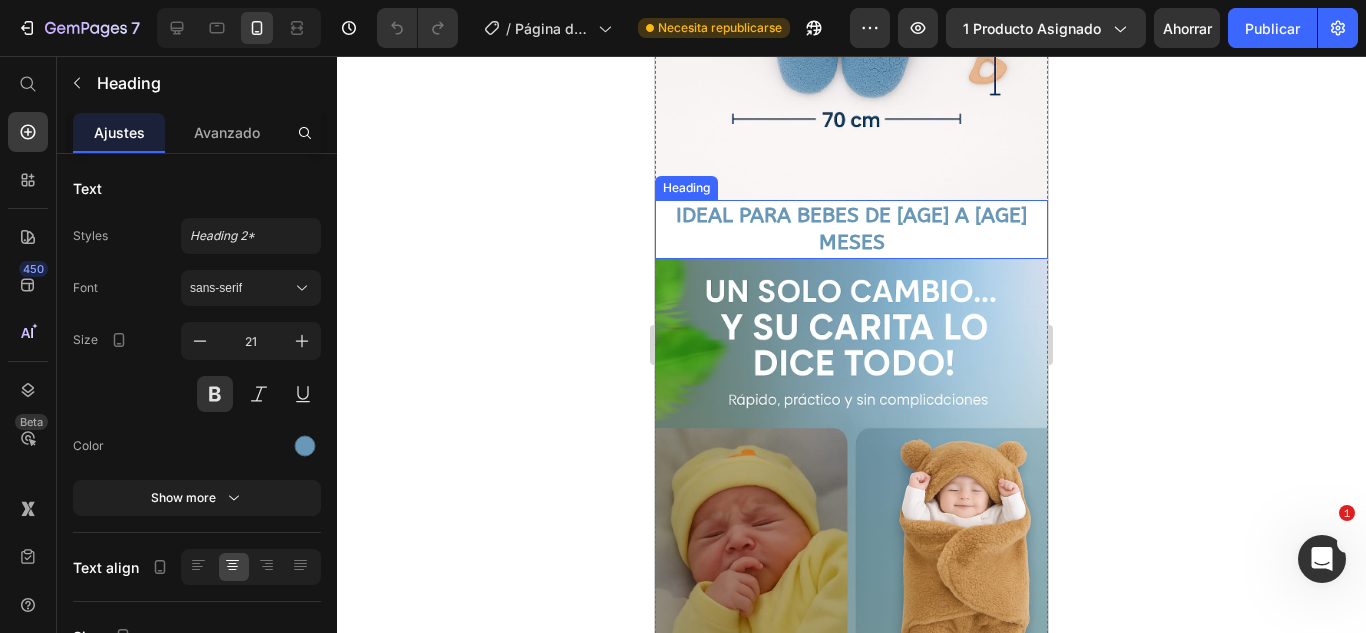 click on "IDEAL PARA BEBES DE [AGE] A [AGE] MESES" at bounding box center [851, 229] 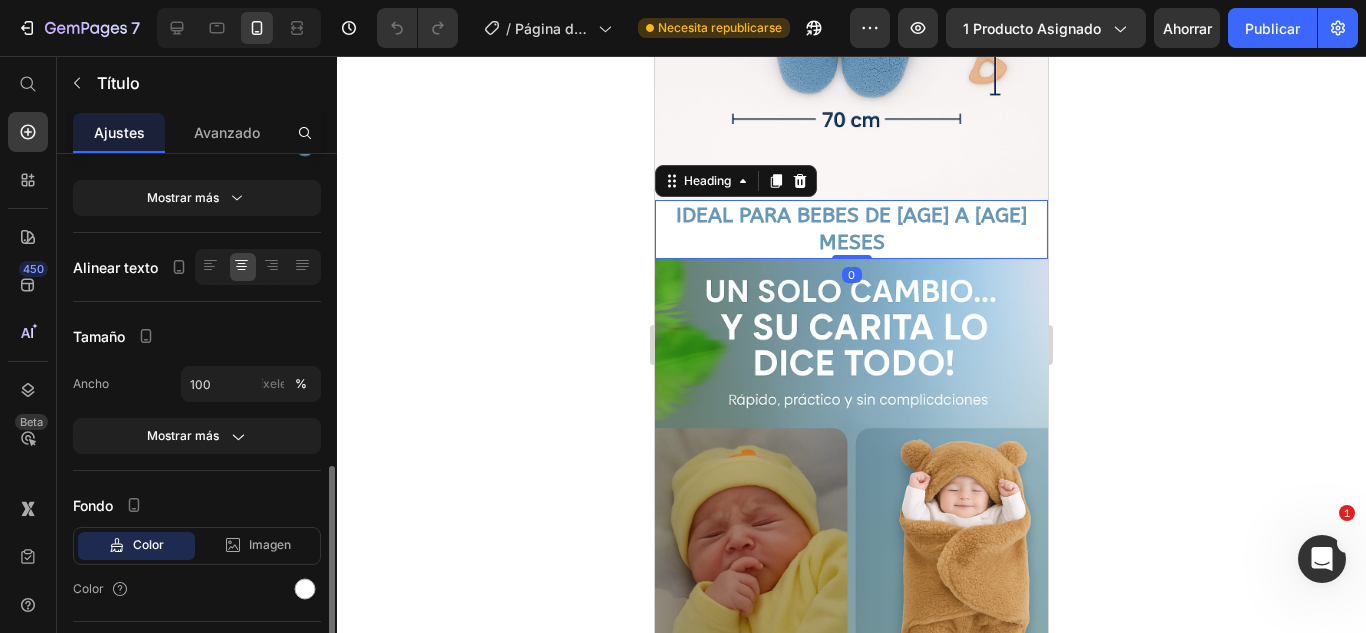 scroll, scrollTop: 400, scrollLeft: 0, axis: vertical 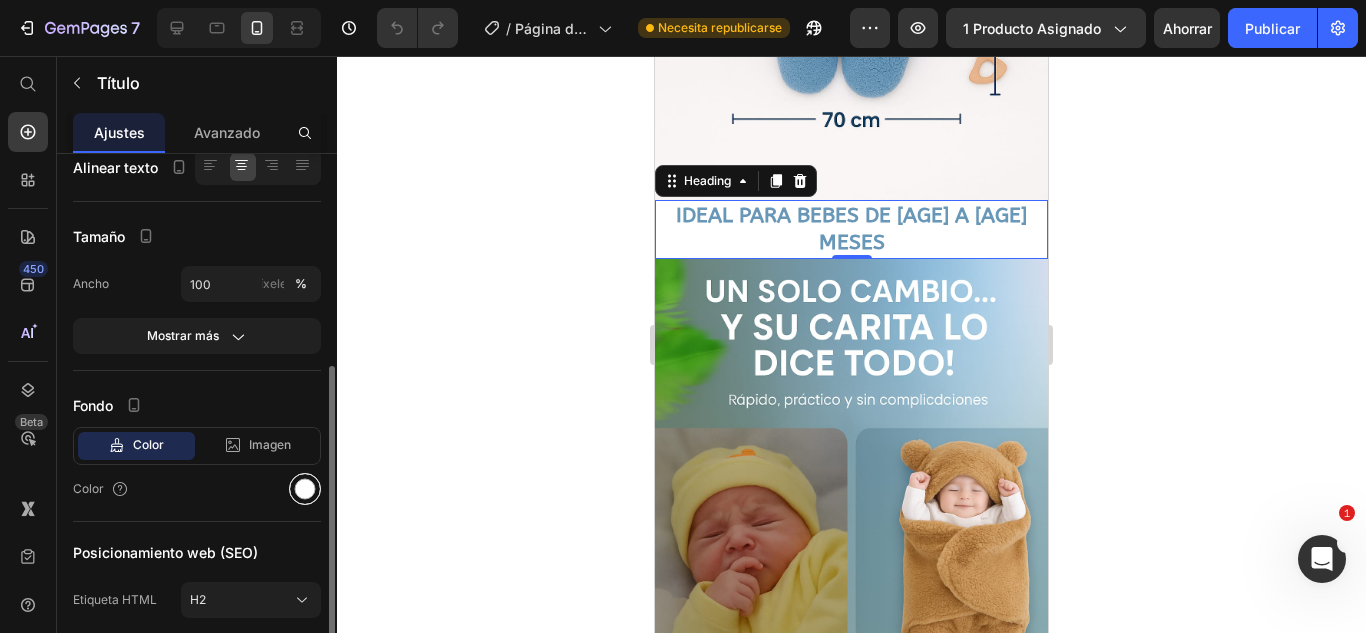 click at bounding box center [305, 489] 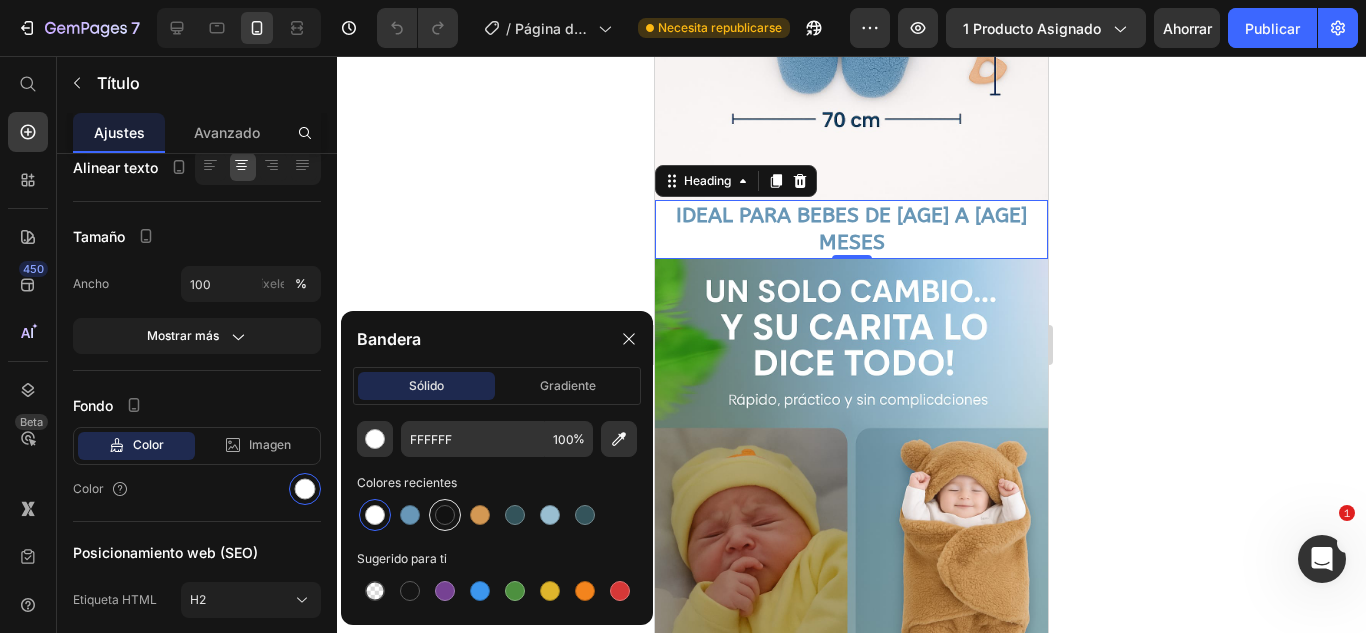 click at bounding box center (445, 515) 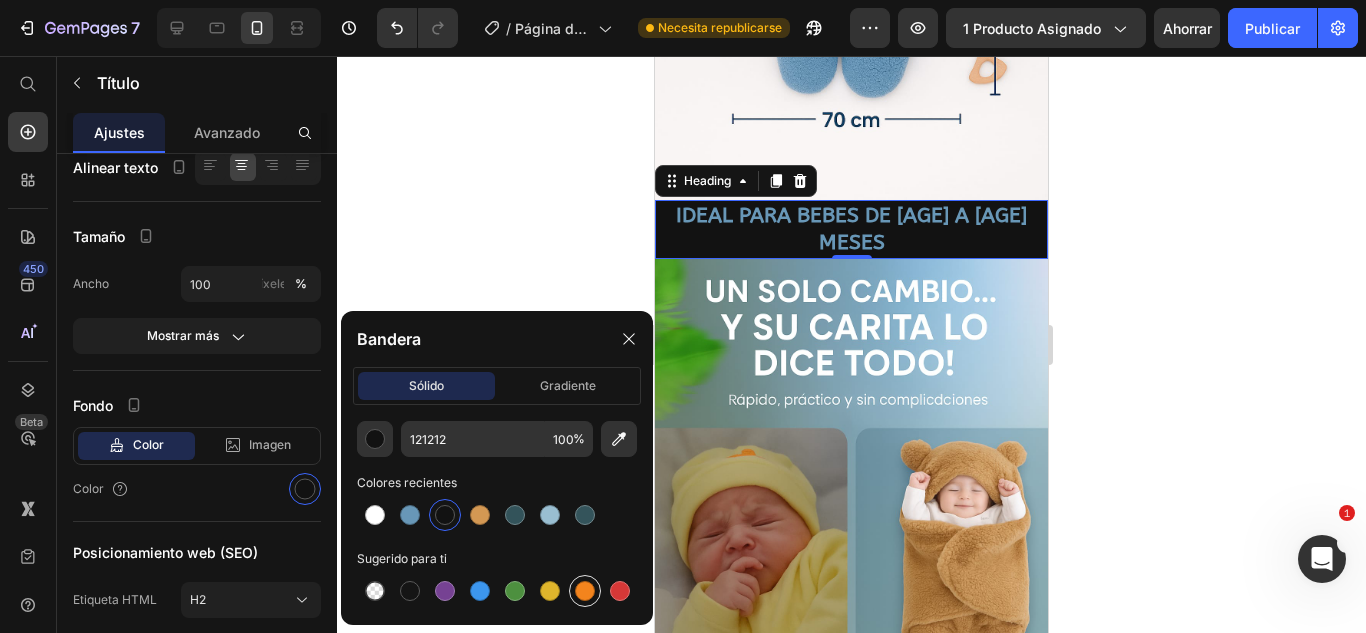 click at bounding box center [585, 591] 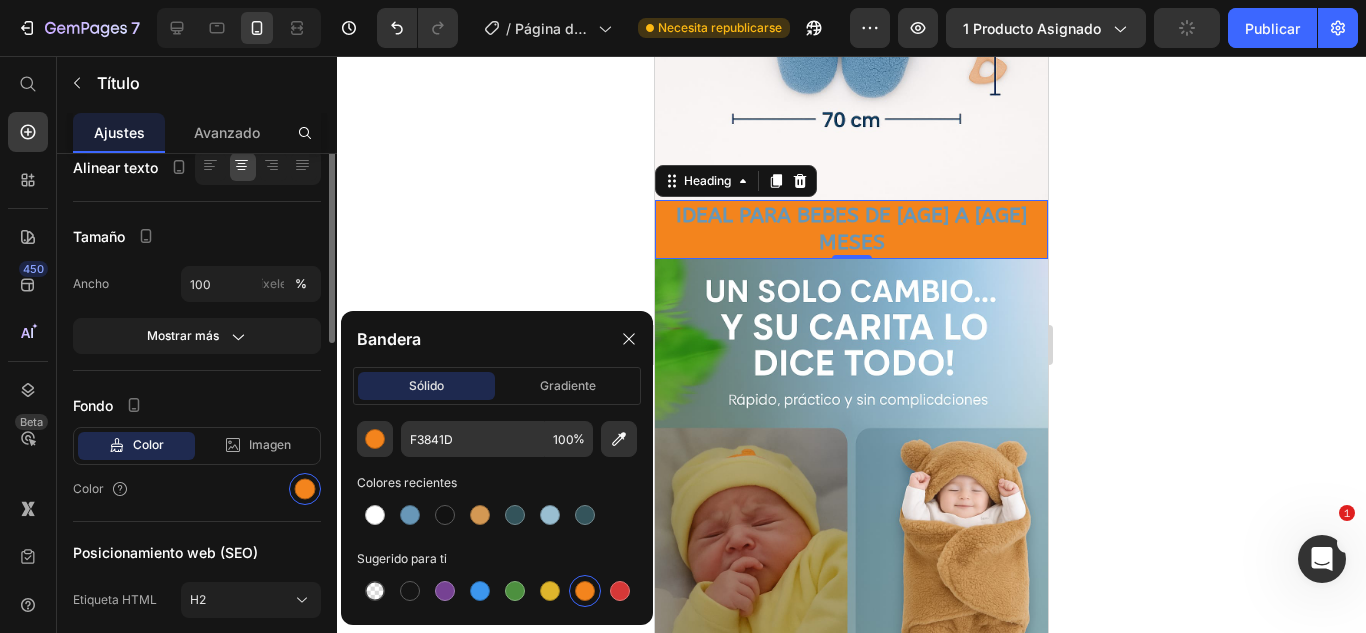 scroll, scrollTop: 100, scrollLeft: 0, axis: vertical 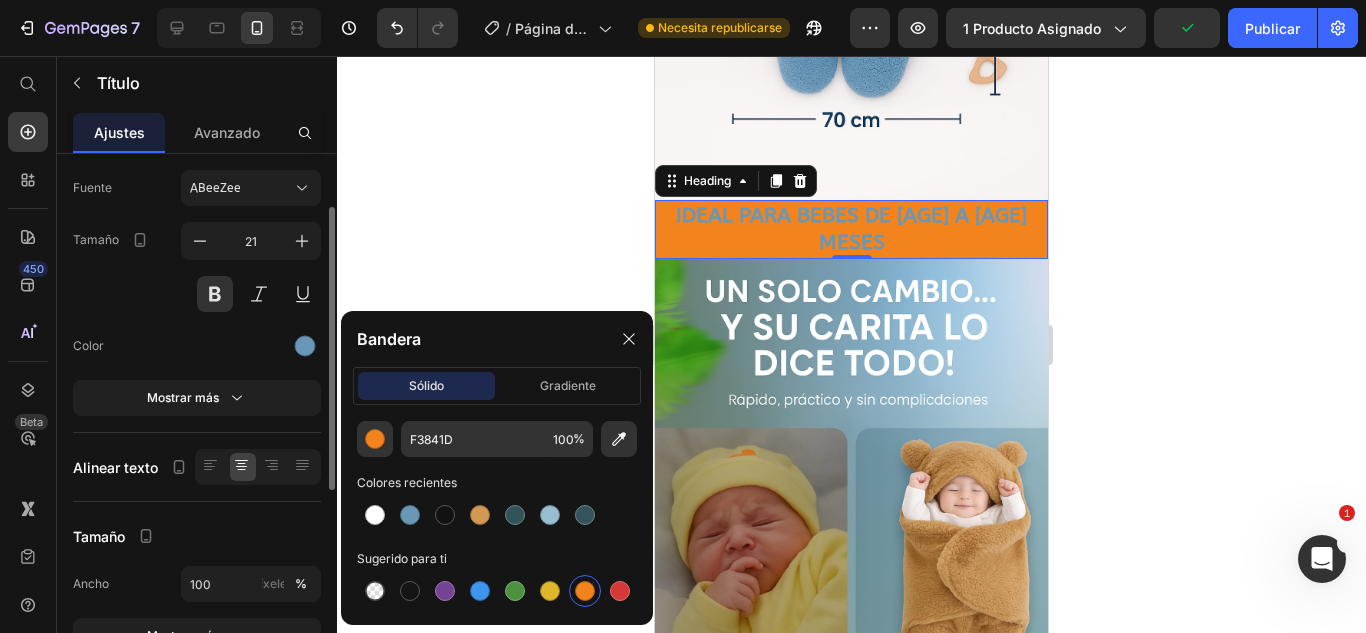 click at bounding box center [251, 346] 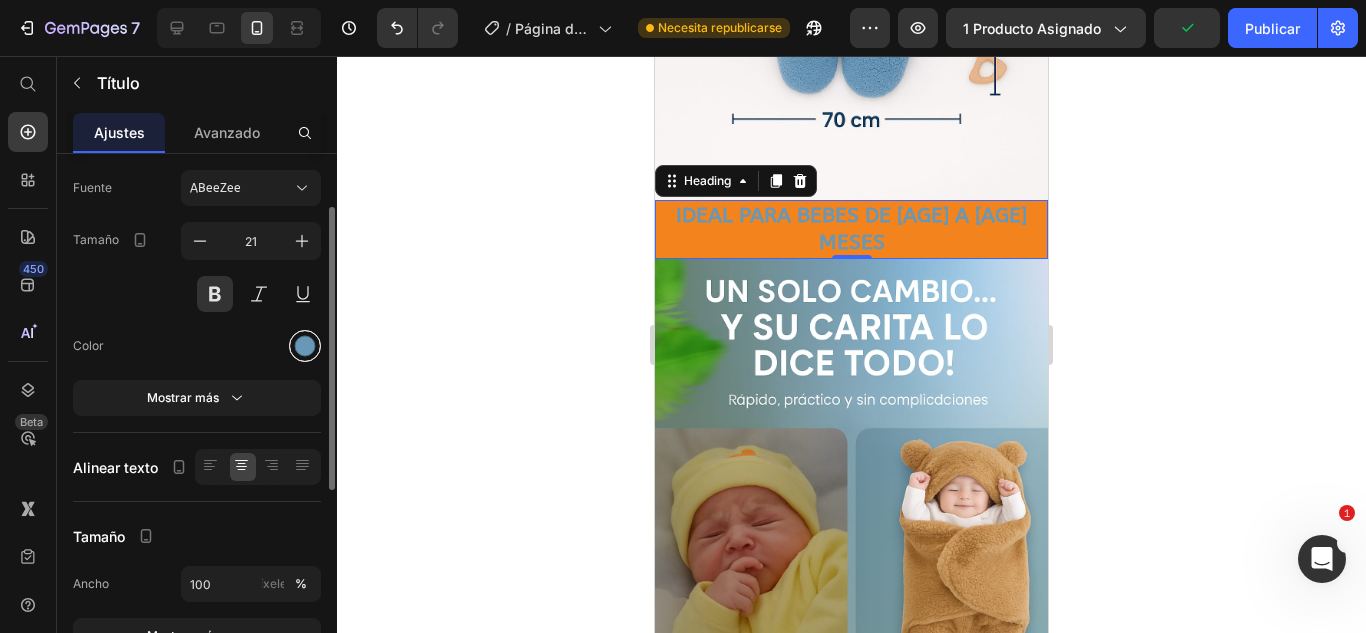click at bounding box center [305, 346] 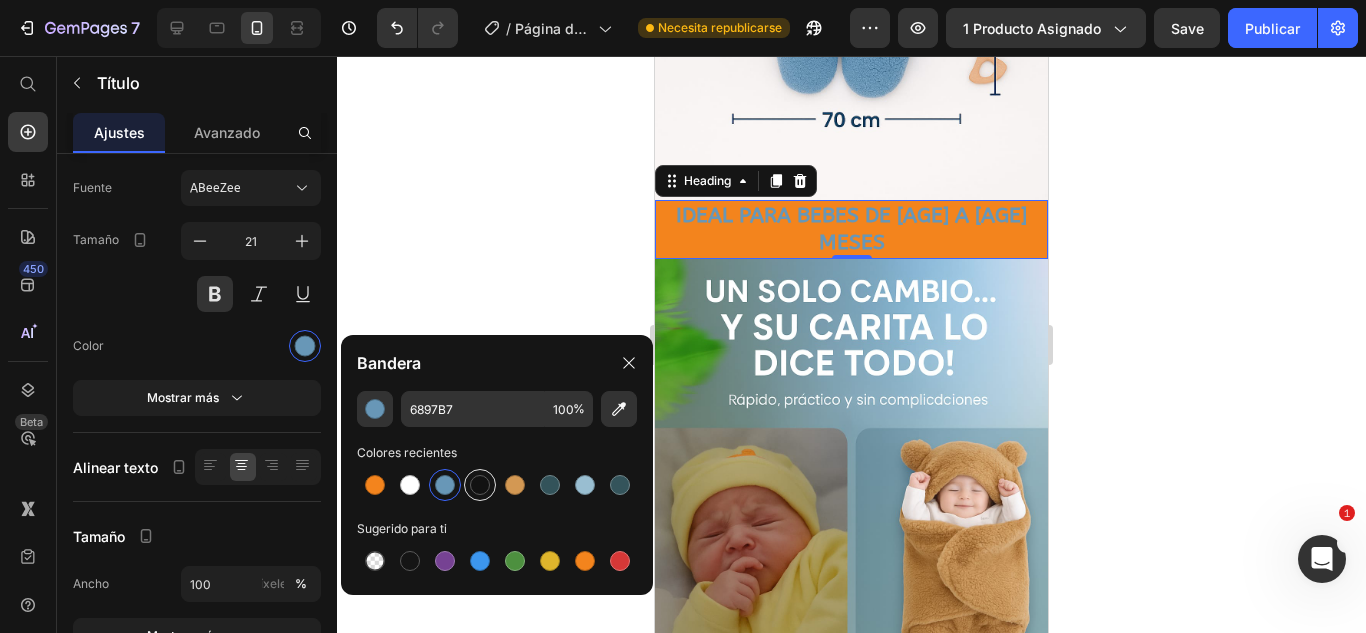 click at bounding box center (480, 485) 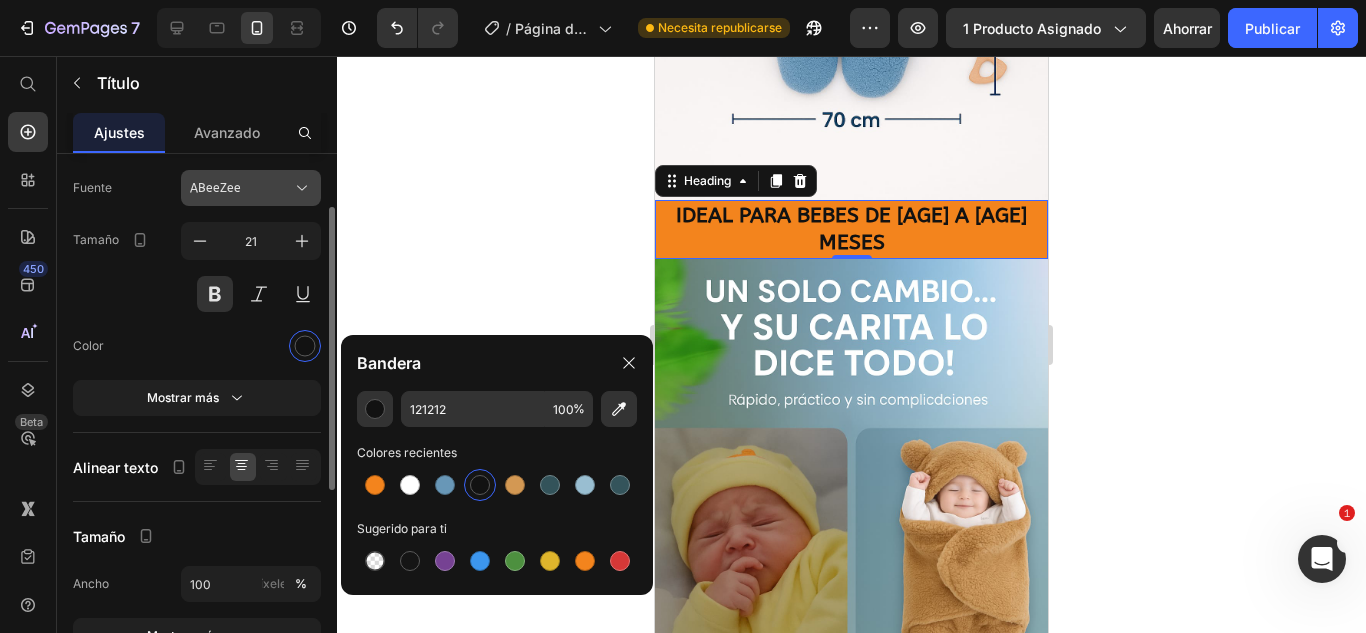 click on "ABeeZee" at bounding box center [251, 188] 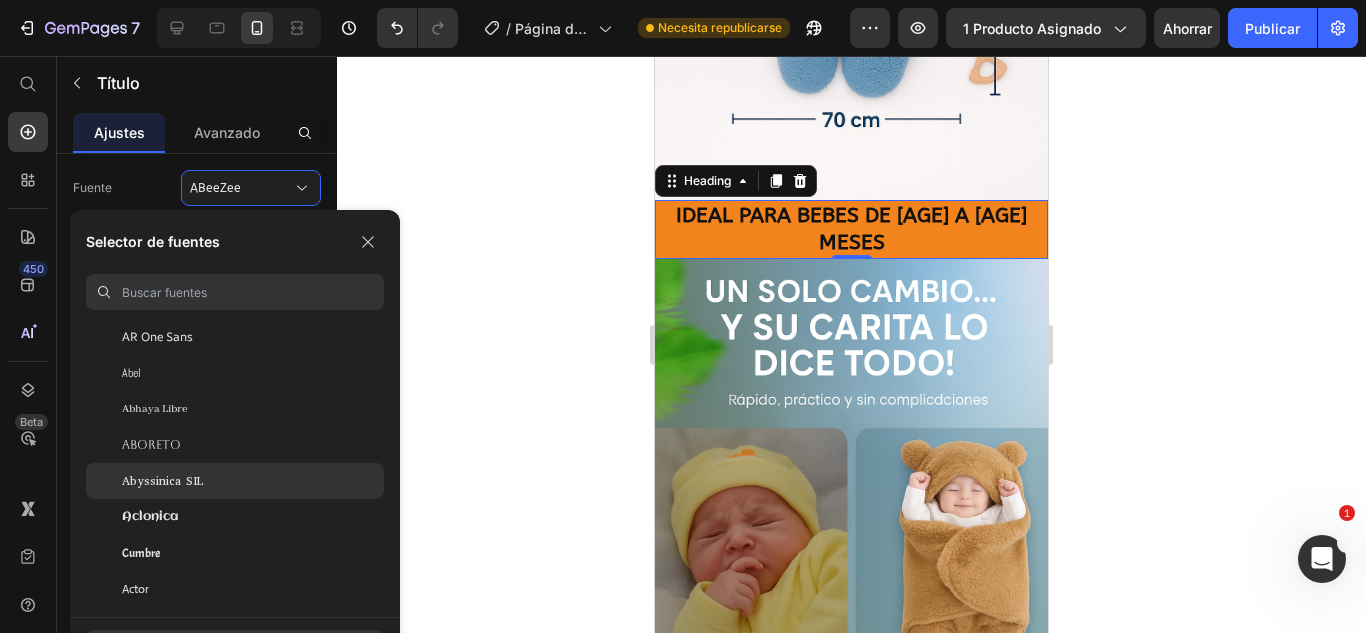scroll, scrollTop: 300, scrollLeft: 0, axis: vertical 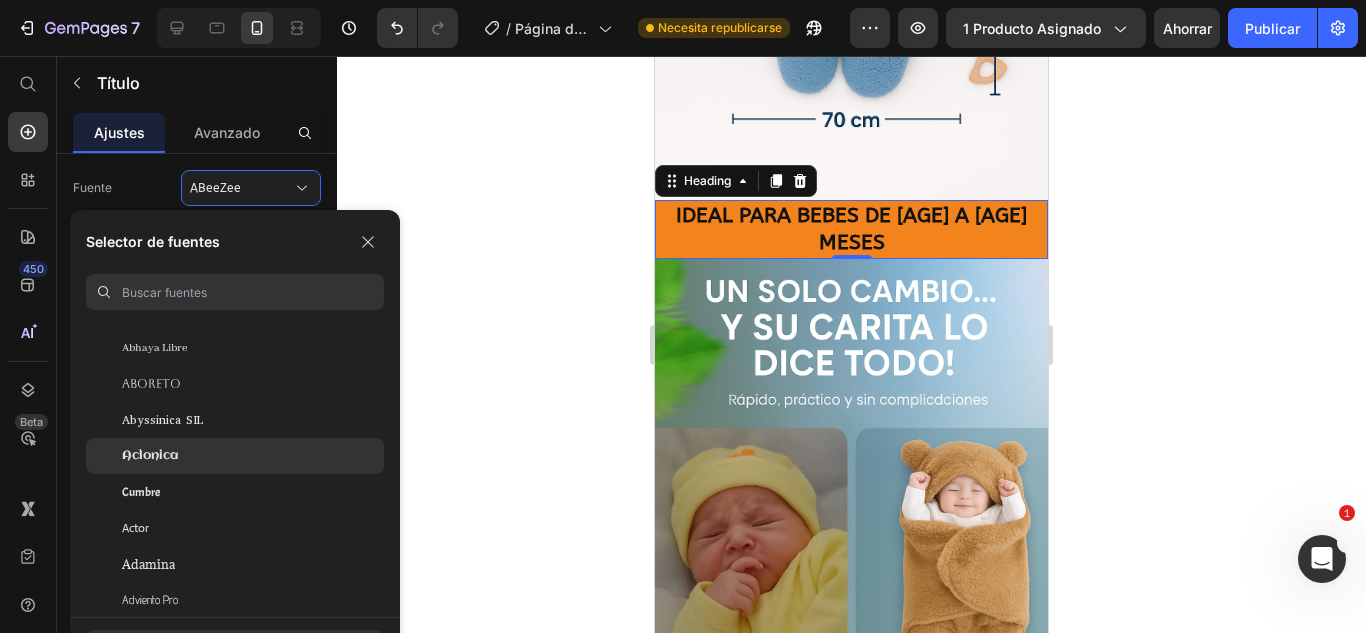 click on "Aclonica" 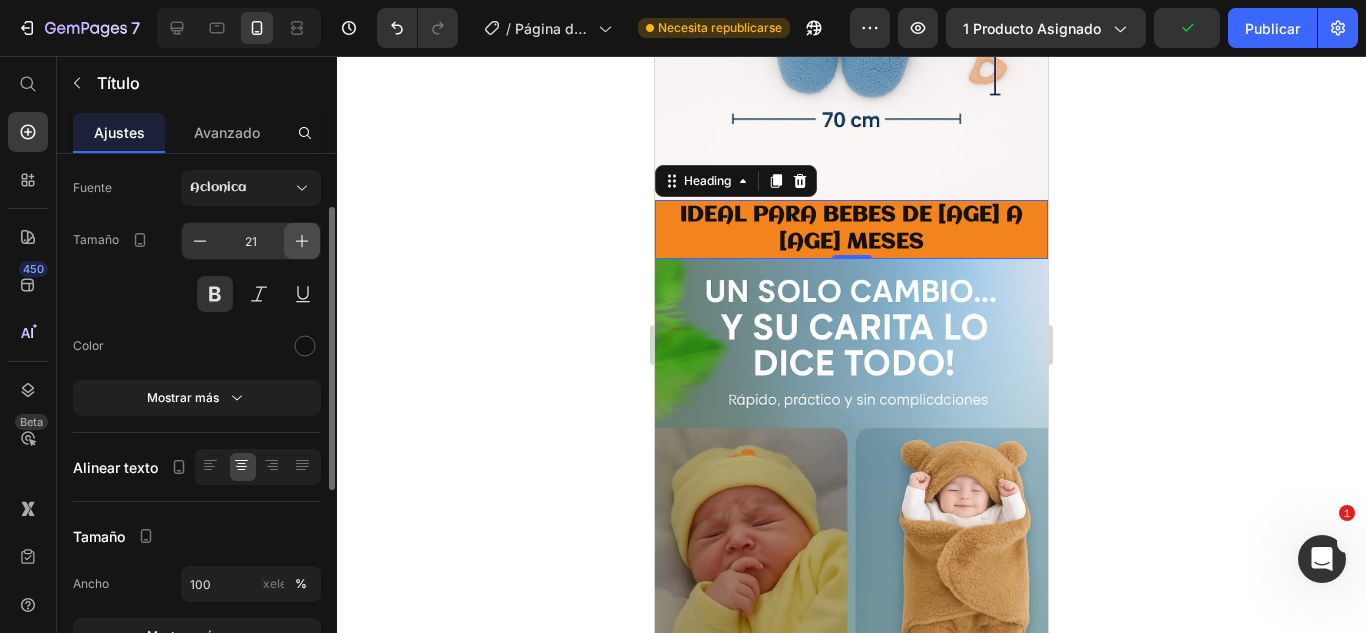 click 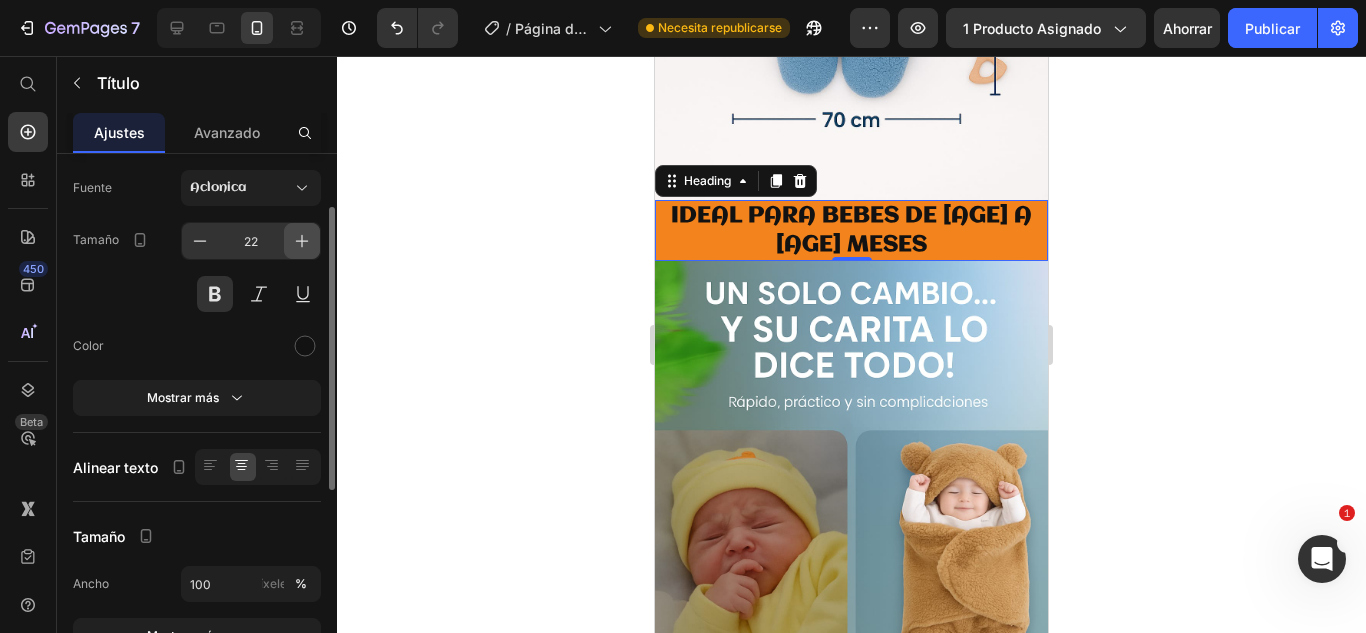 click 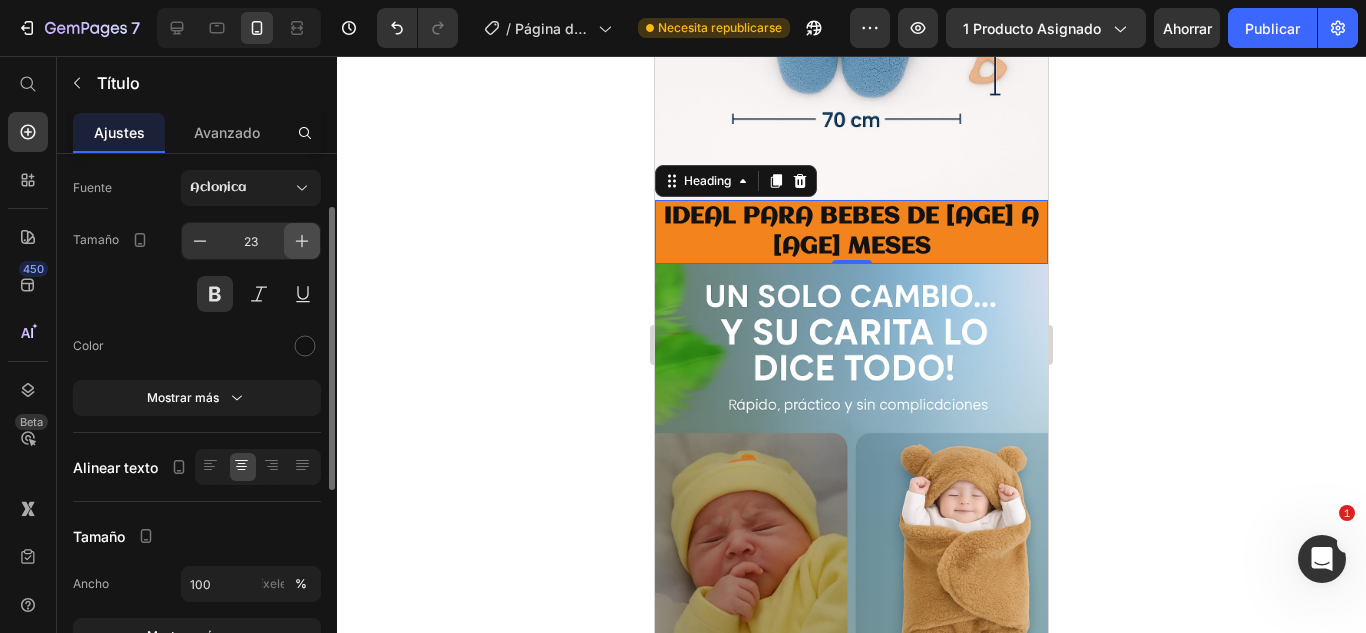click 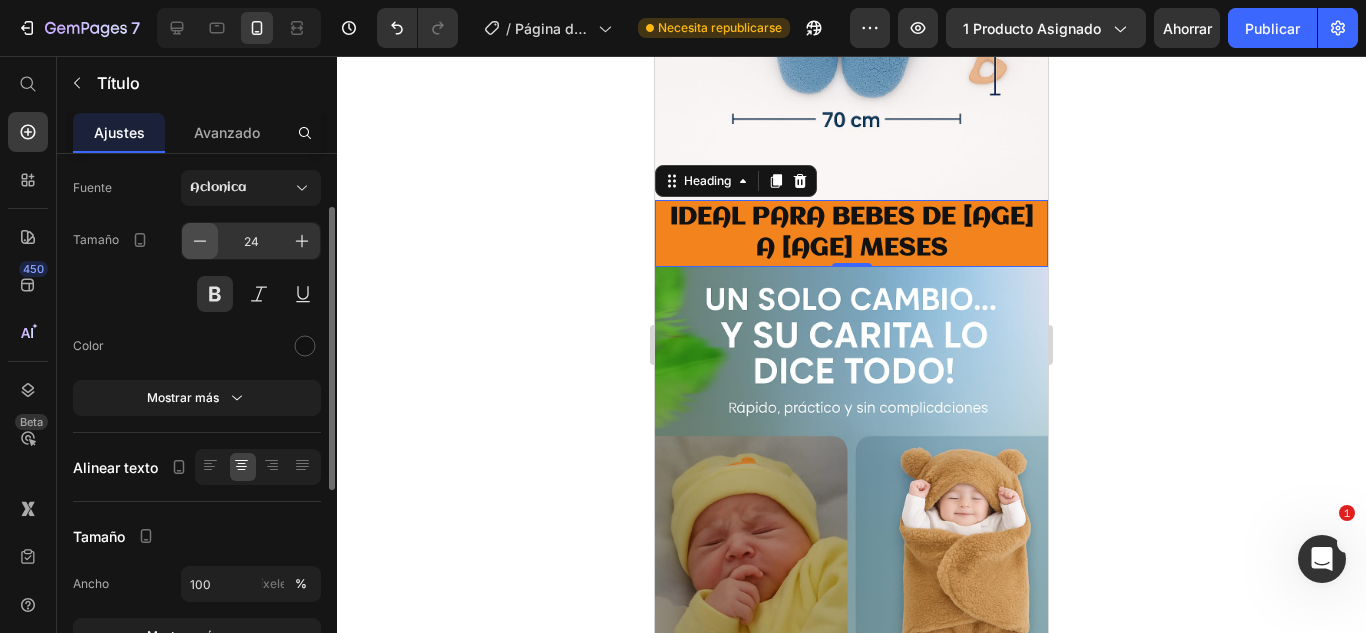click at bounding box center [200, 241] 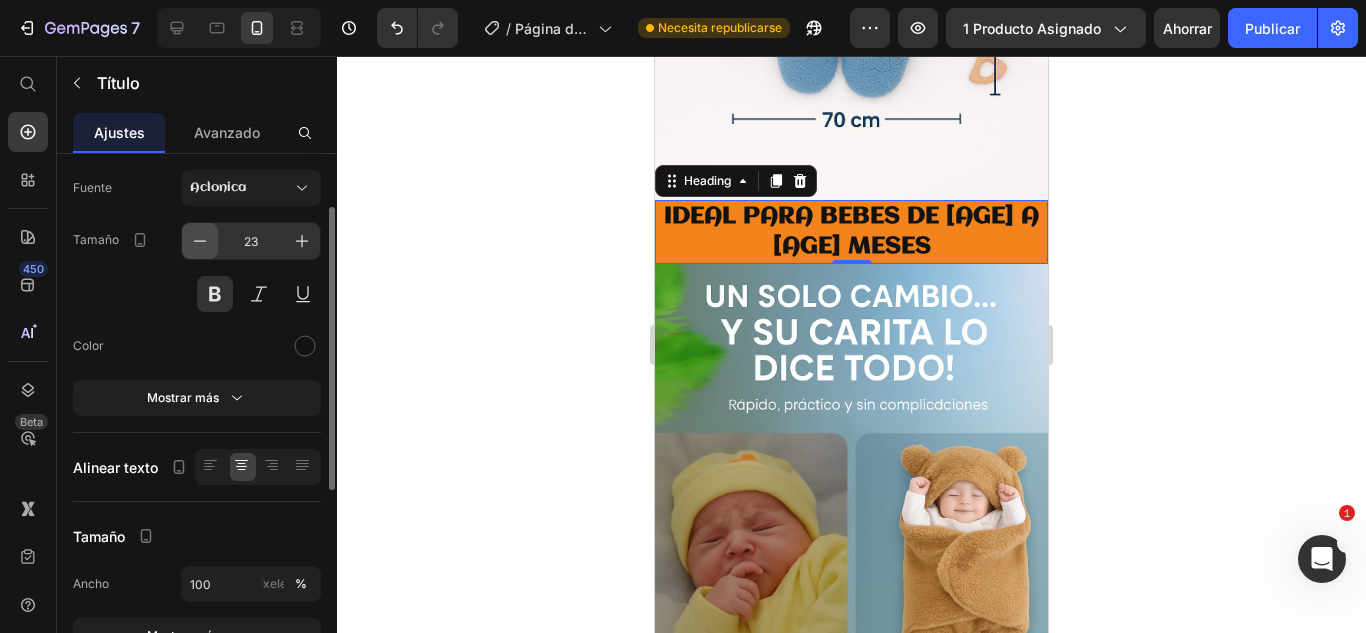 click at bounding box center (200, 241) 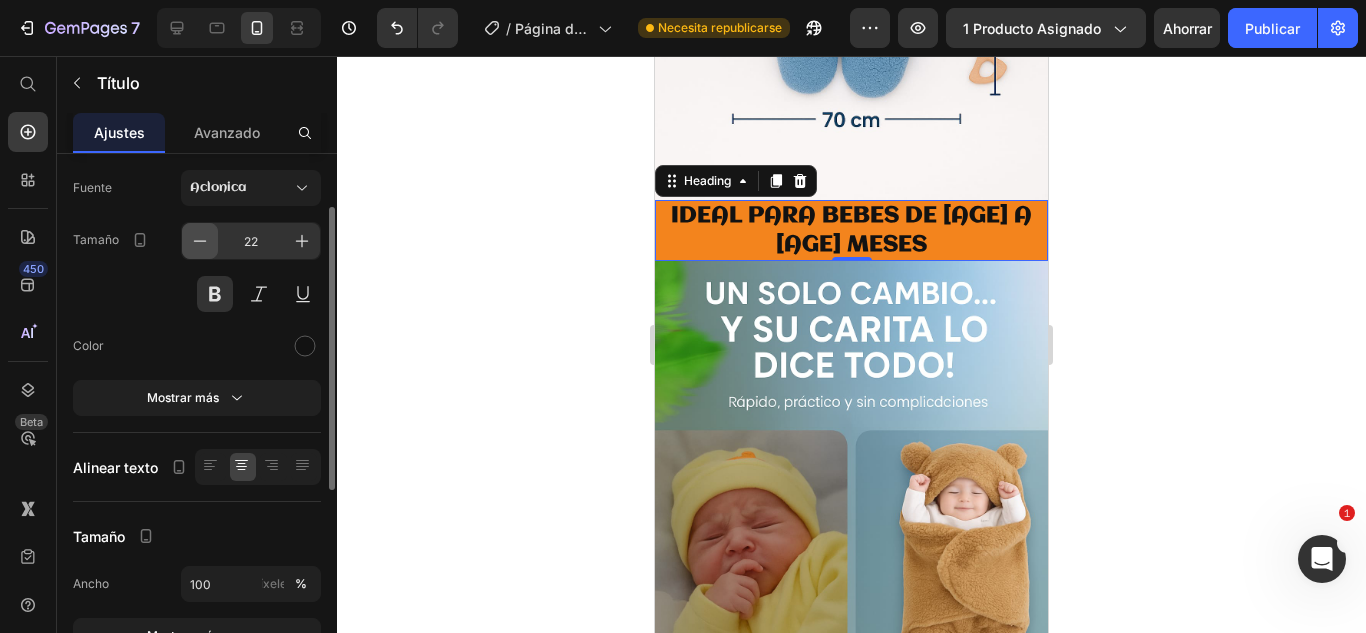 click at bounding box center (200, 241) 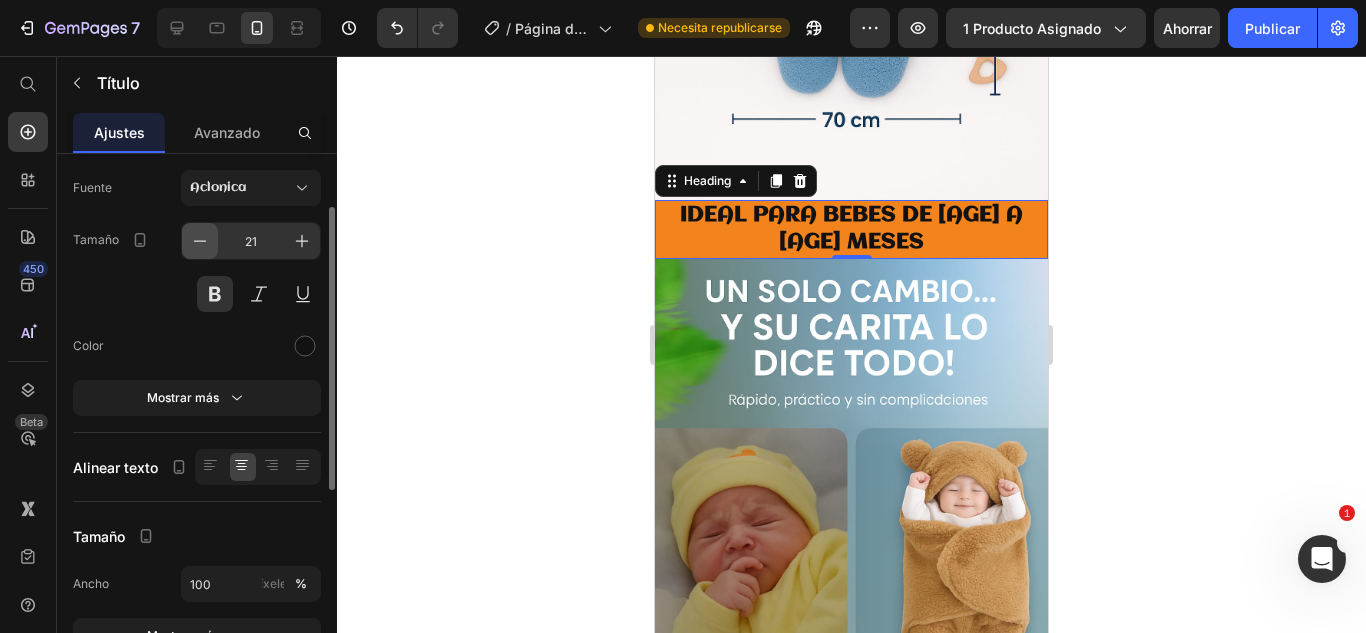click at bounding box center [200, 241] 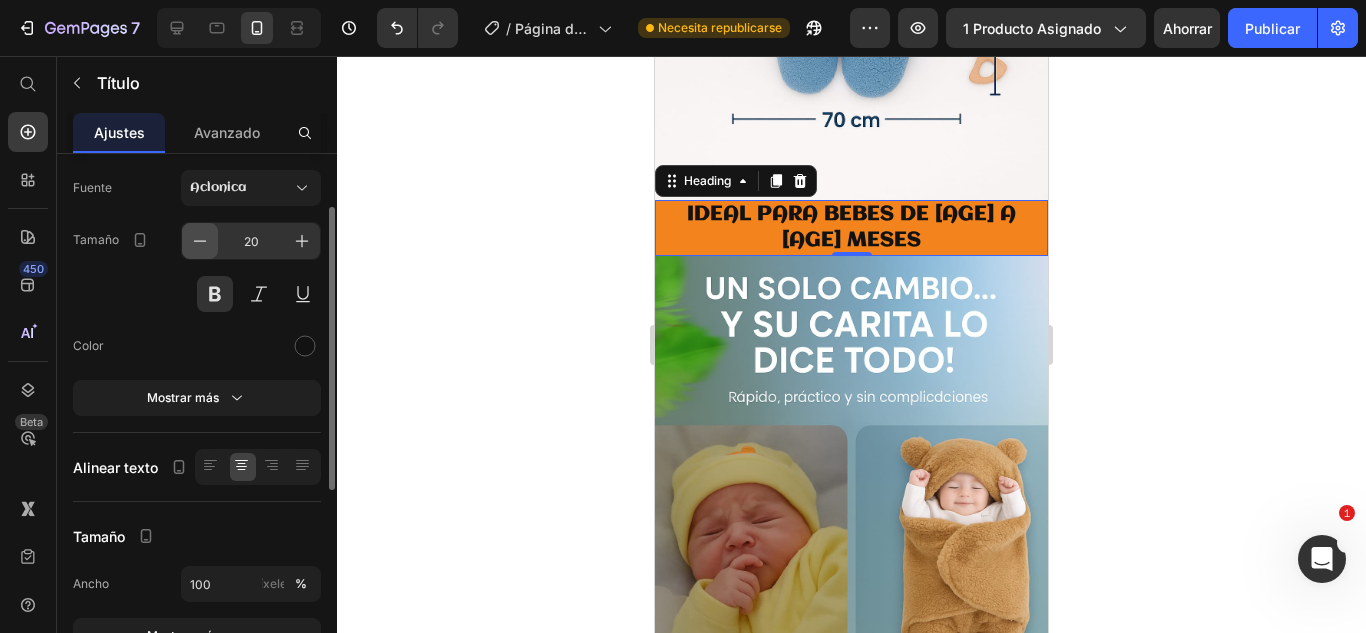 click at bounding box center [200, 241] 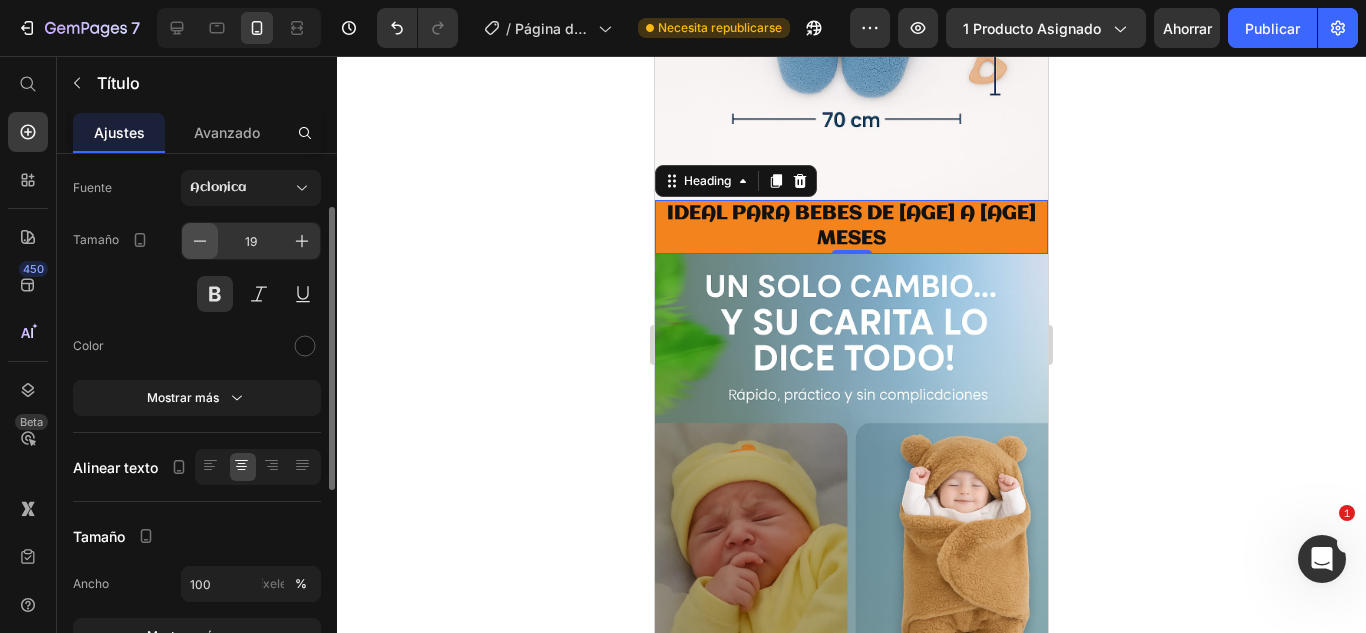 click at bounding box center [200, 241] 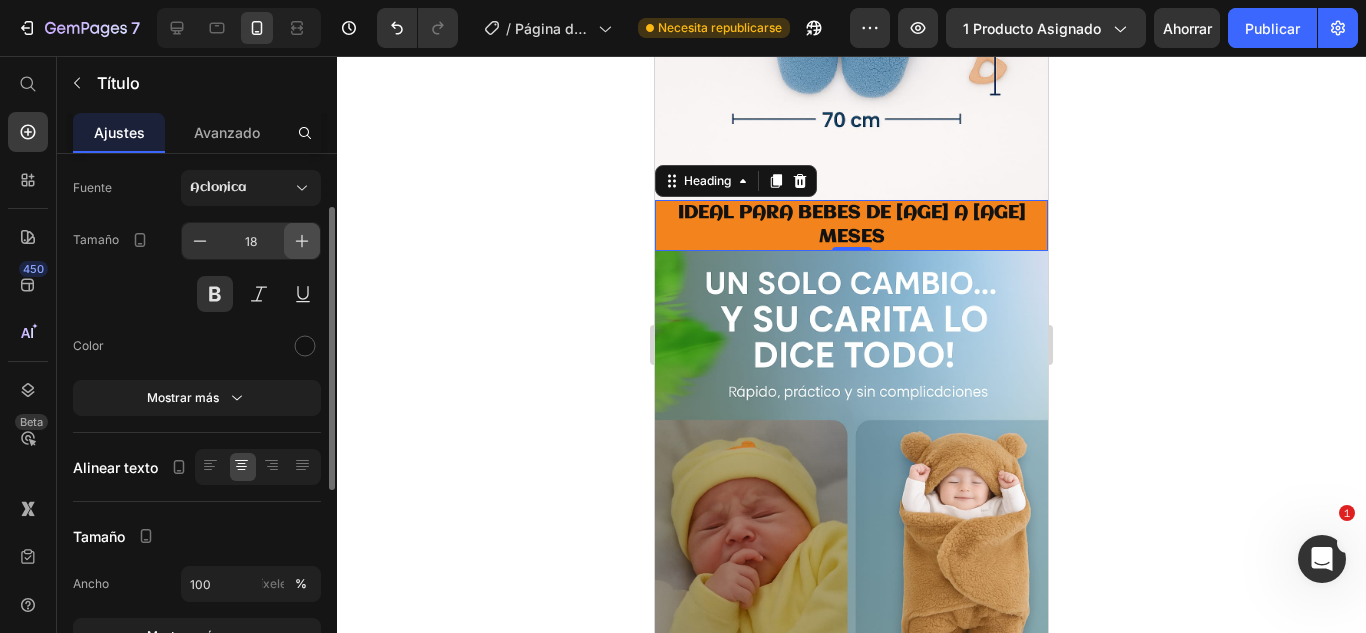 click at bounding box center (302, 241) 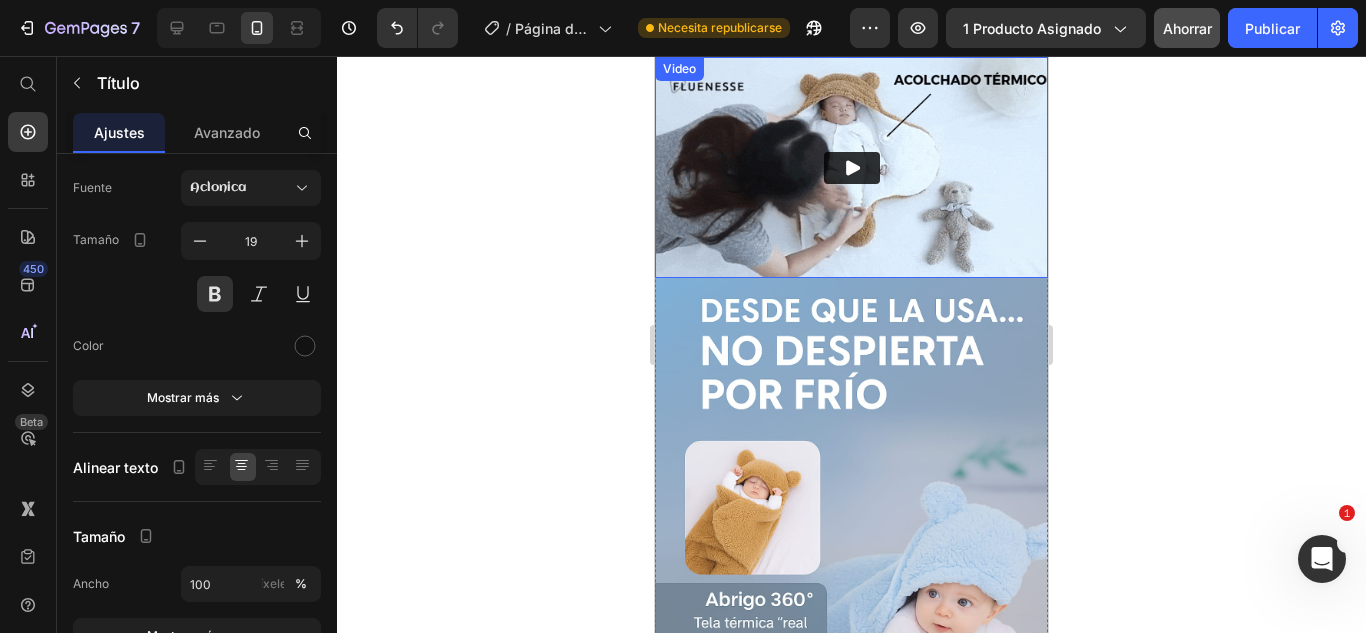 scroll, scrollTop: 2000, scrollLeft: 0, axis: vertical 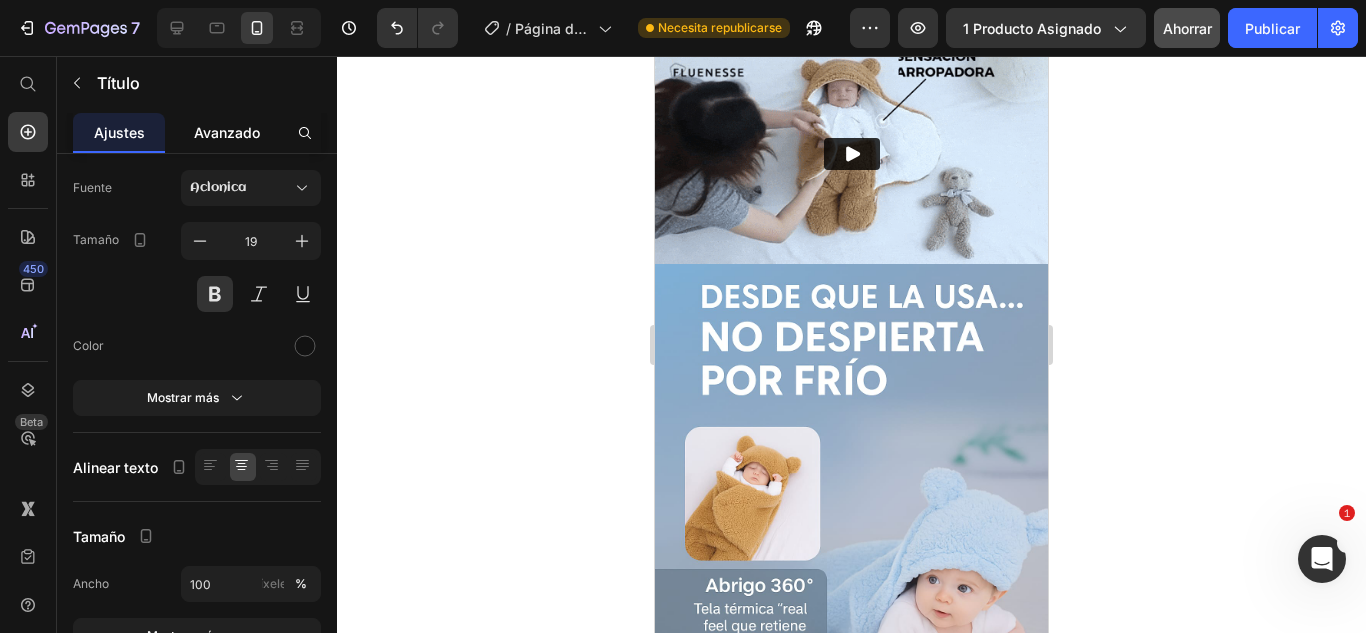click on "Avanzado" 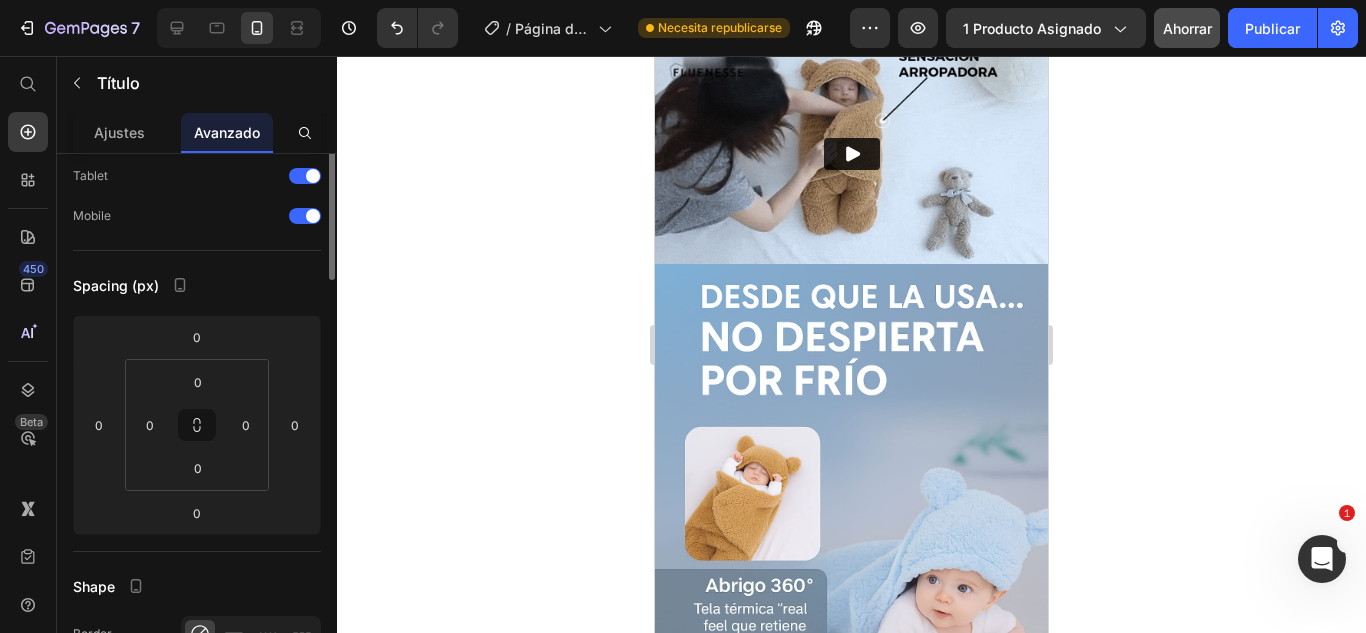 scroll, scrollTop: 0, scrollLeft: 0, axis: both 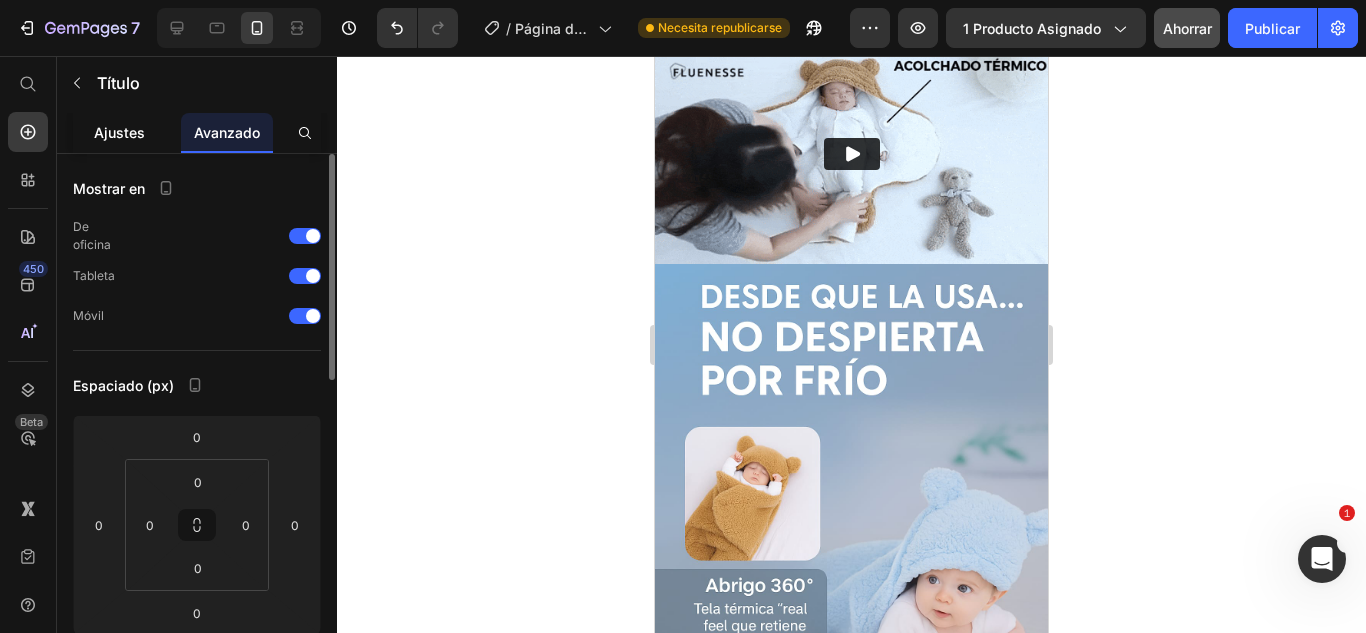 click on "Ajustes" at bounding box center [119, 132] 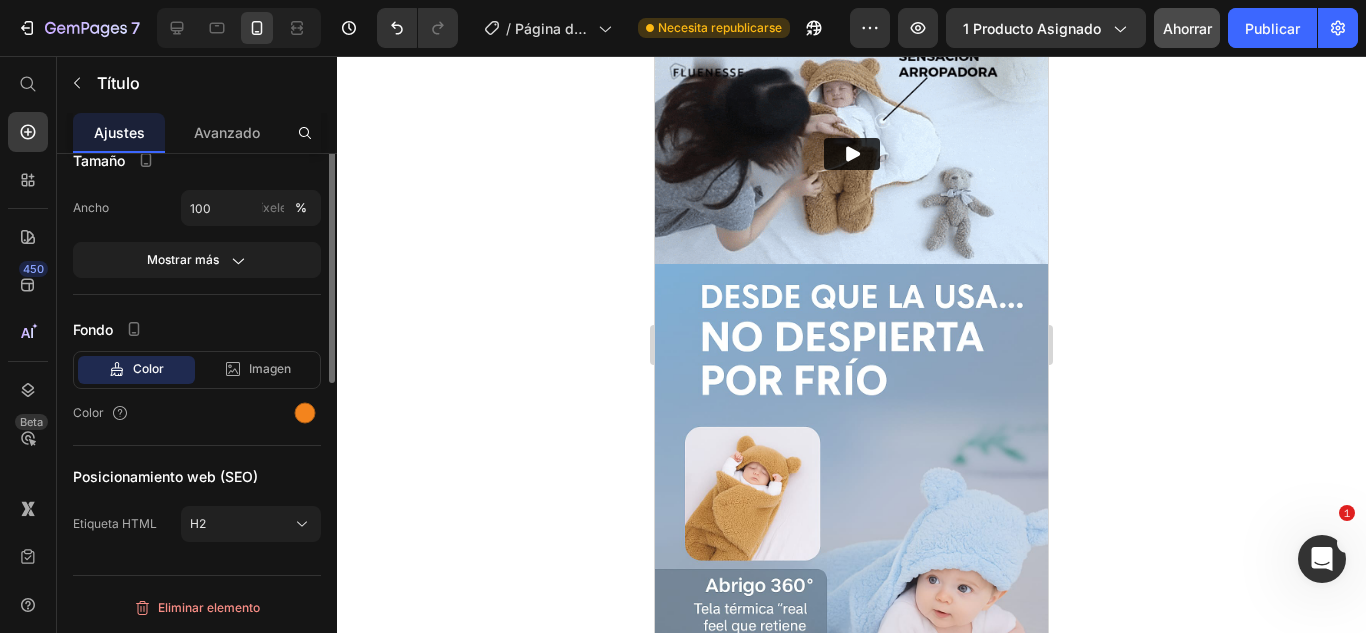 scroll, scrollTop: 76, scrollLeft: 0, axis: vertical 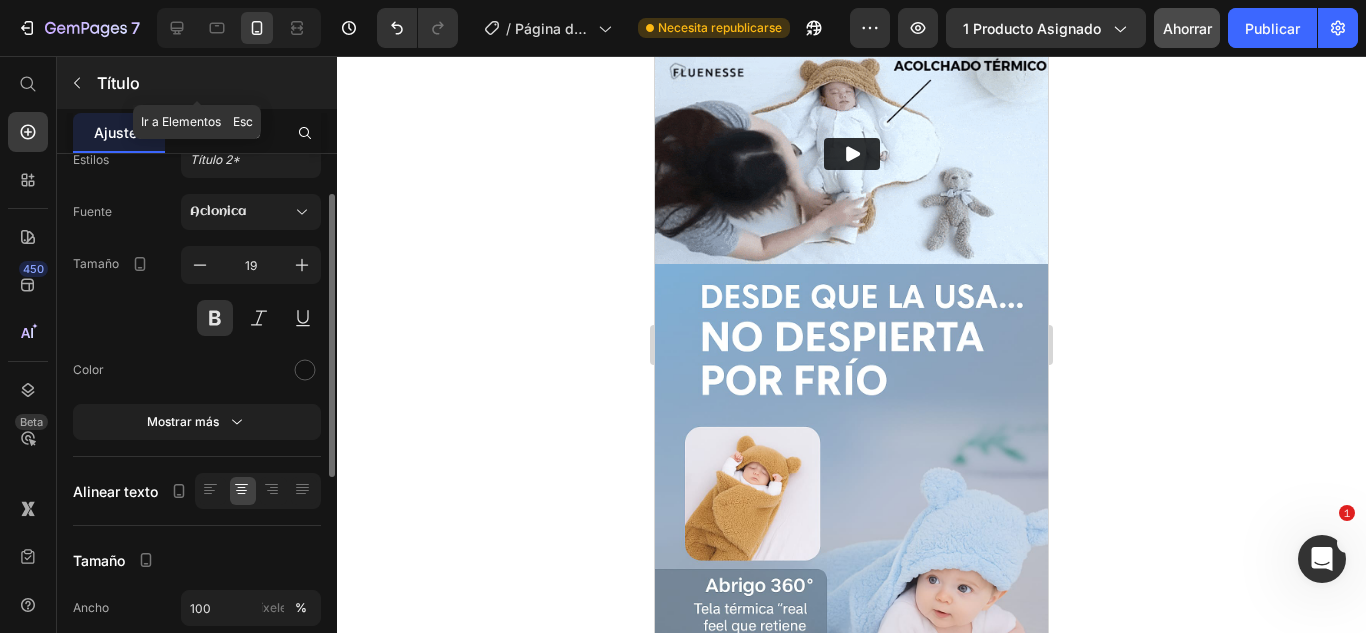 click 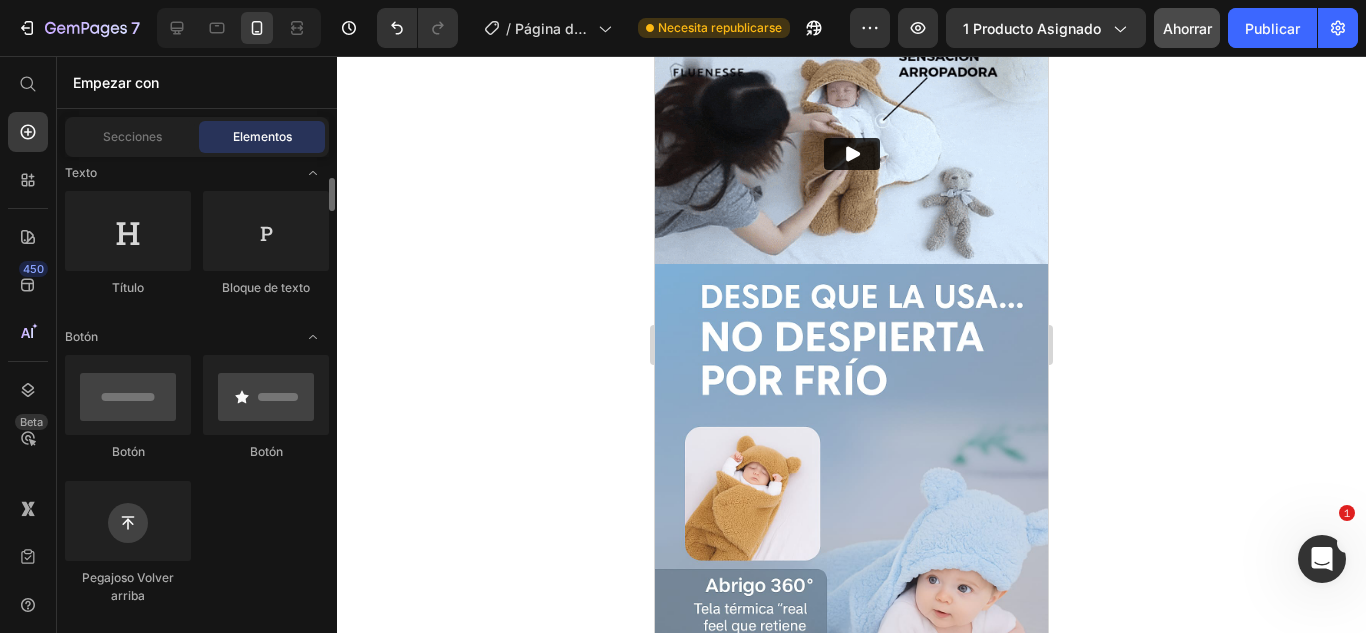 scroll, scrollTop: 600, scrollLeft: 0, axis: vertical 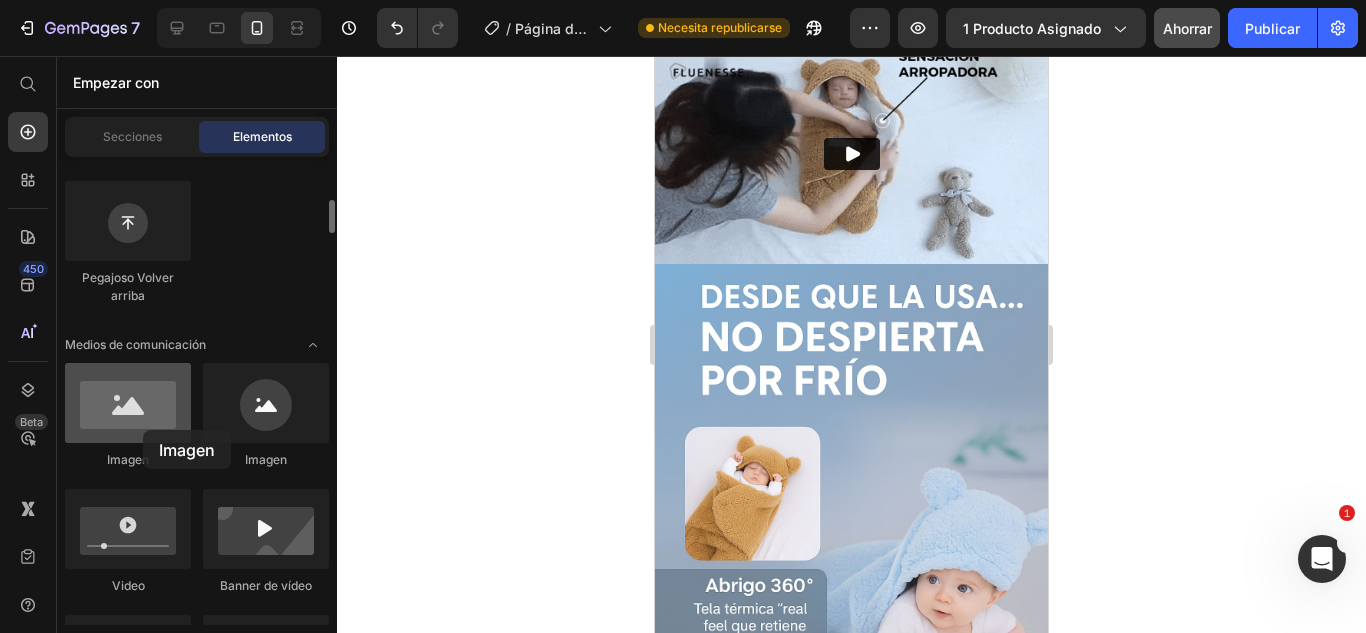 click at bounding box center (128, 403) 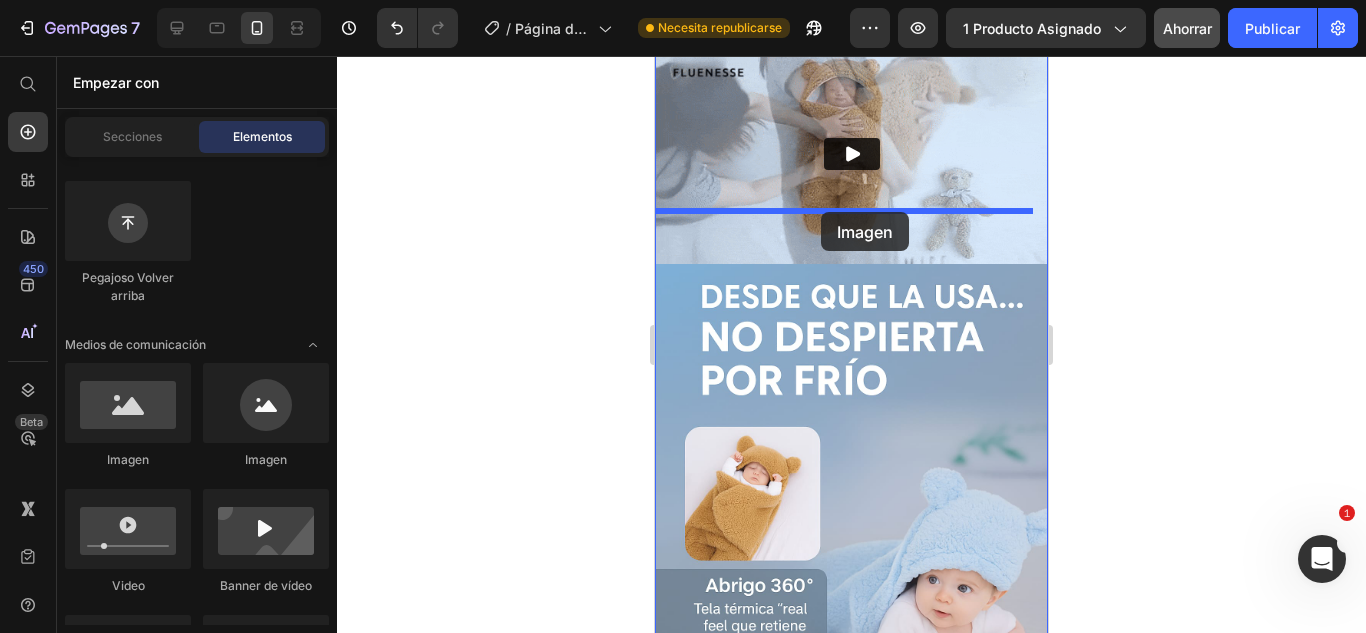 drag, startPoint x: 798, startPoint y: 486, endPoint x: 821, endPoint y: 212, distance: 274.96362 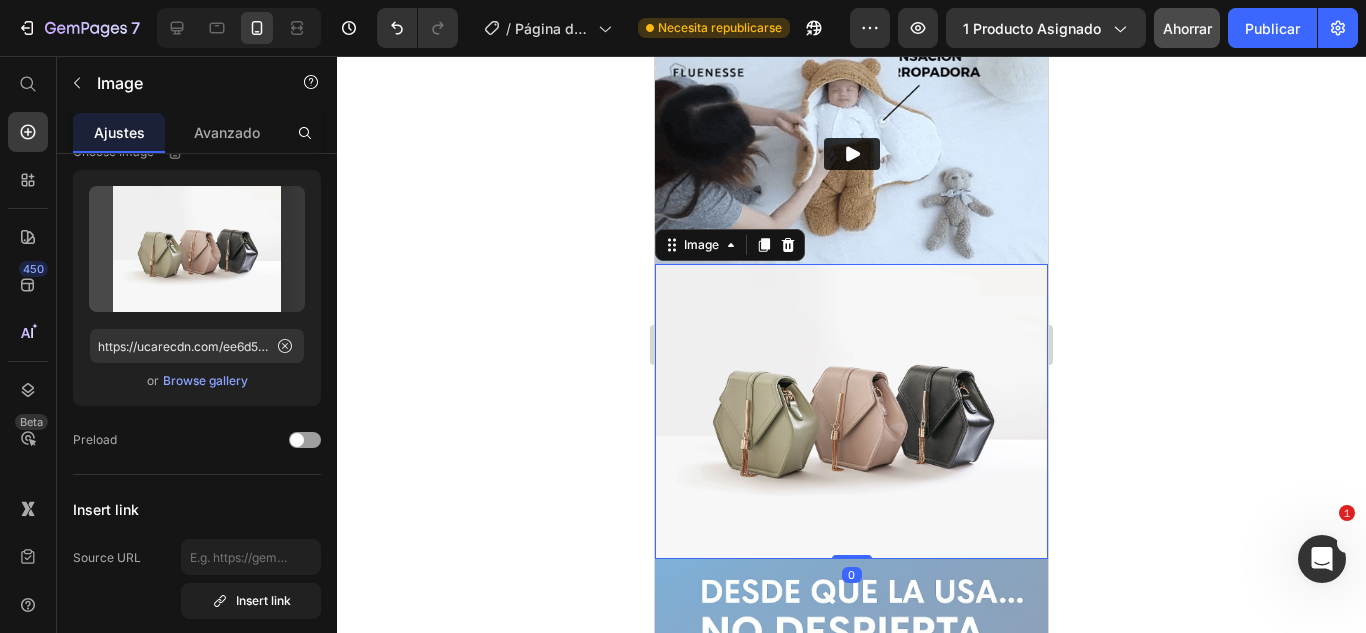 scroll, scrollTop: 0, scrollLeft: 0, axis: both 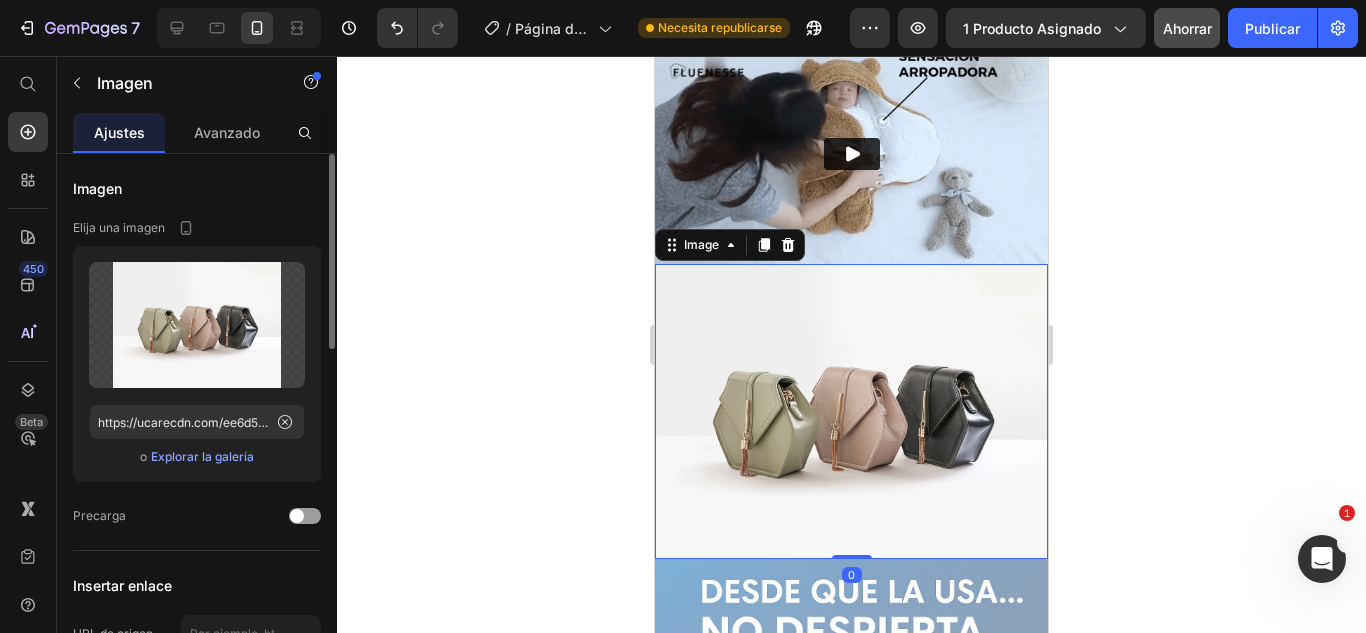 click at bounding box center (851, 411) 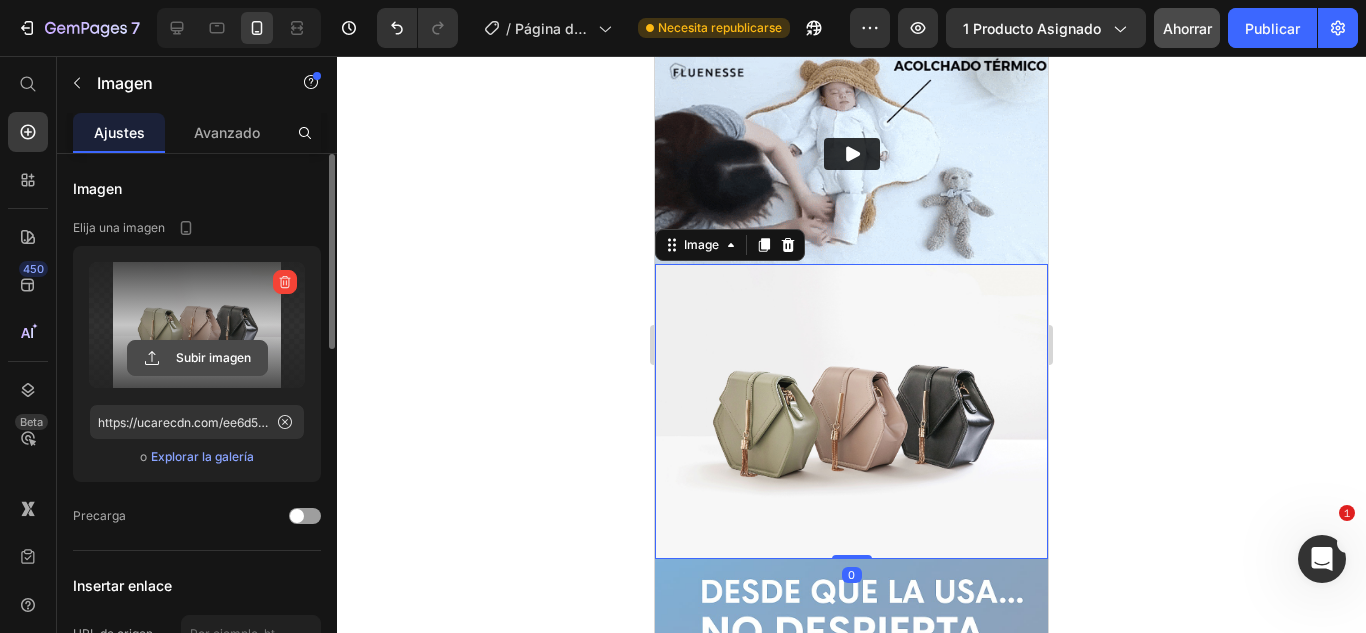 click 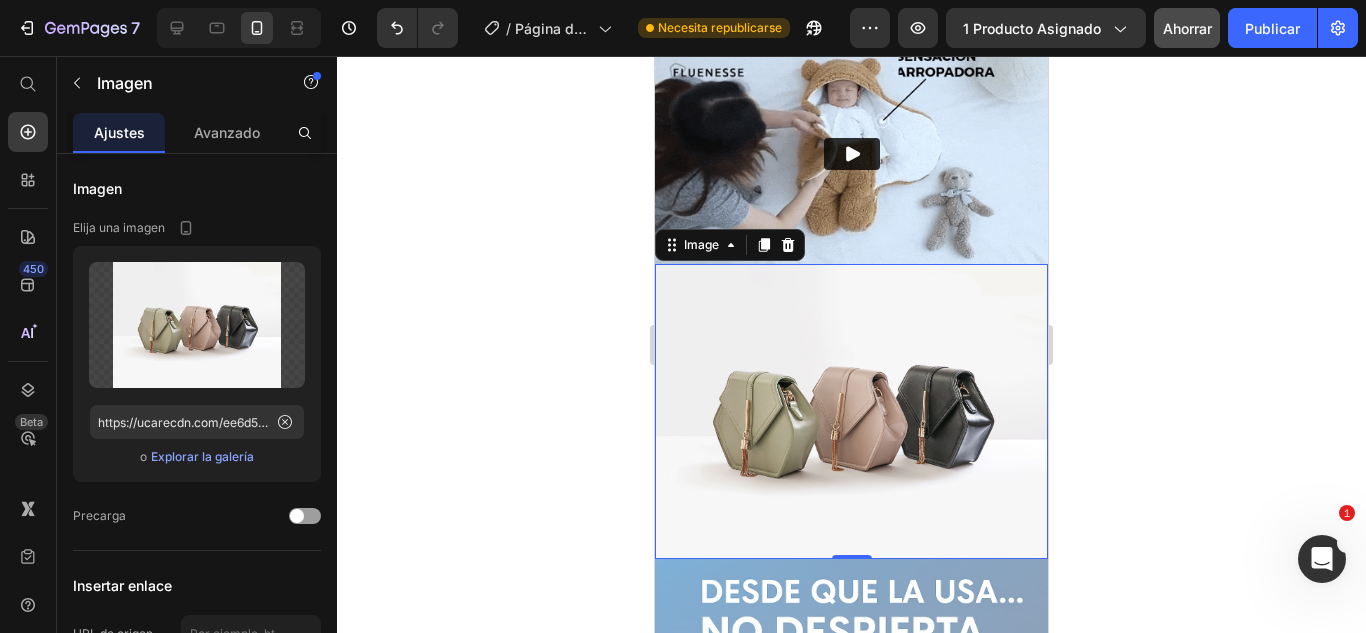 click 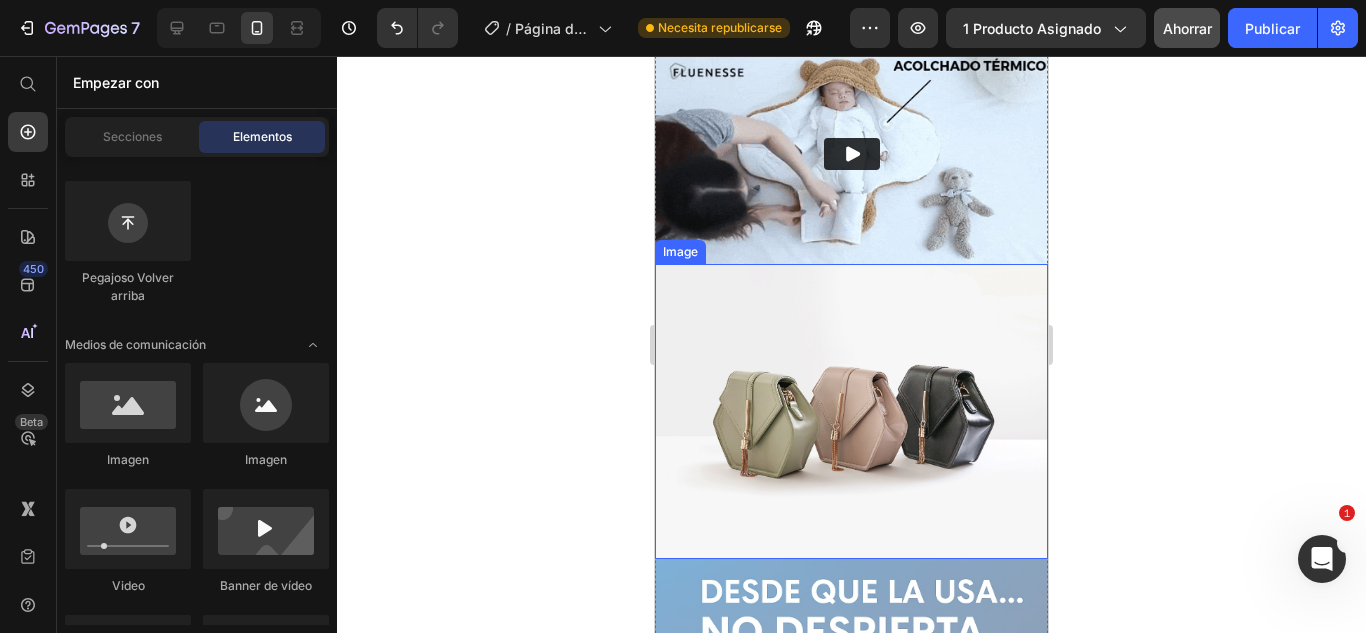 click at bounding box center (851, 411) 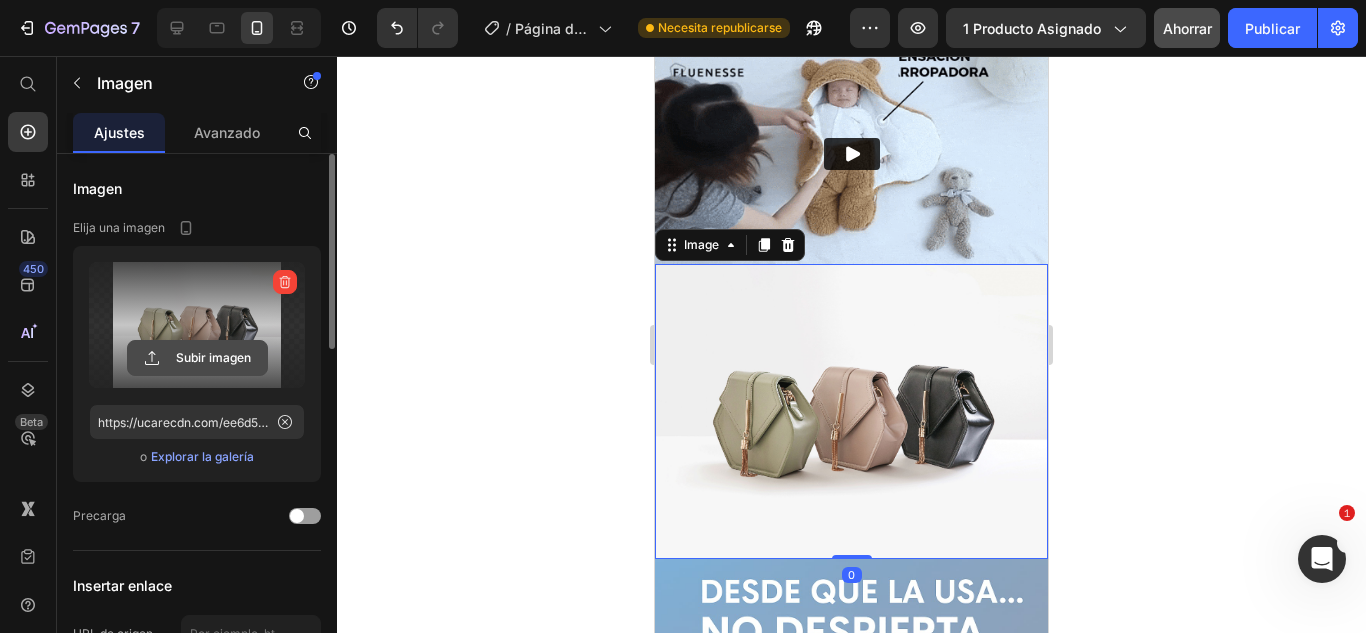 click 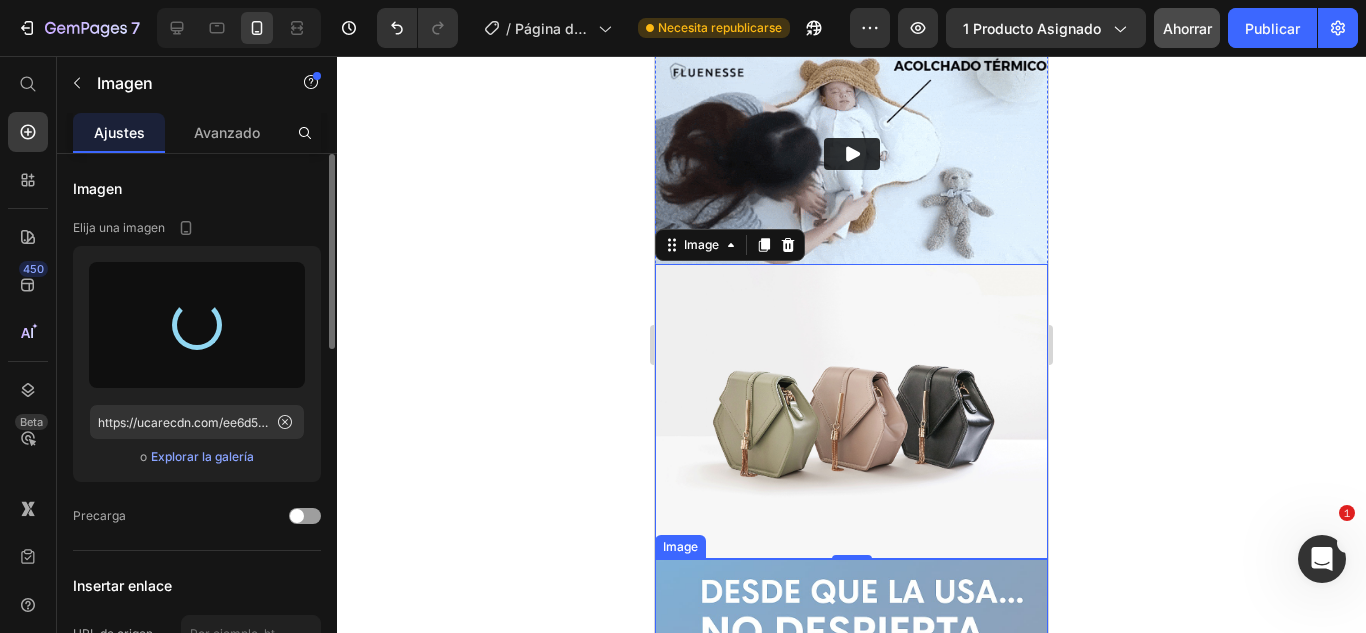 type on "C89960" 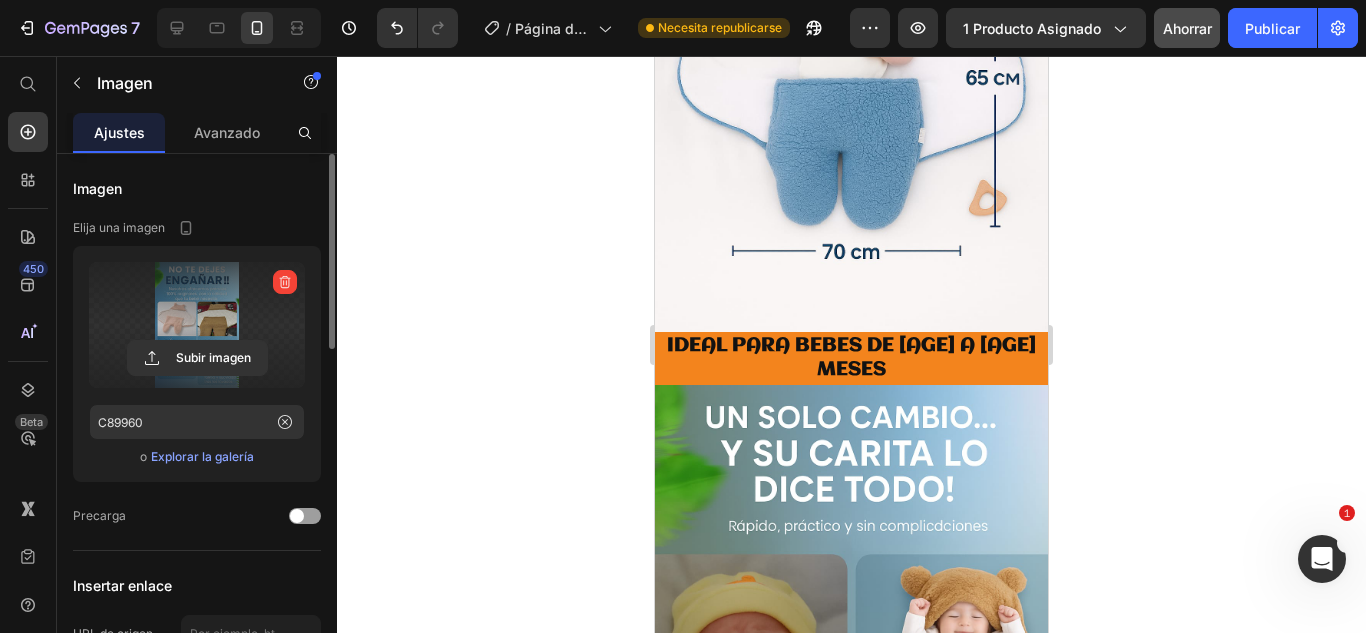 scroll, scrollTop: 1100, scrollLeft: 0, axis: vertical 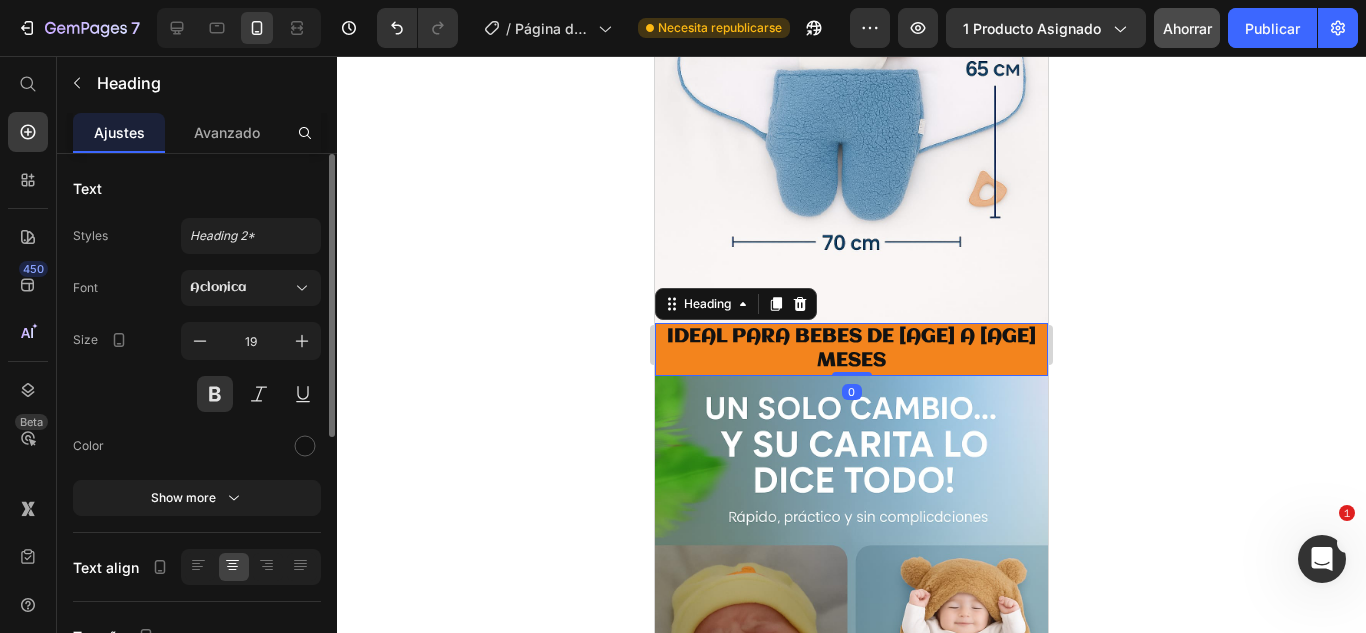 click on "IDEAL PARA BEBES DE [AGE] A [AGE] MESES" at bounding box center (851, 349) 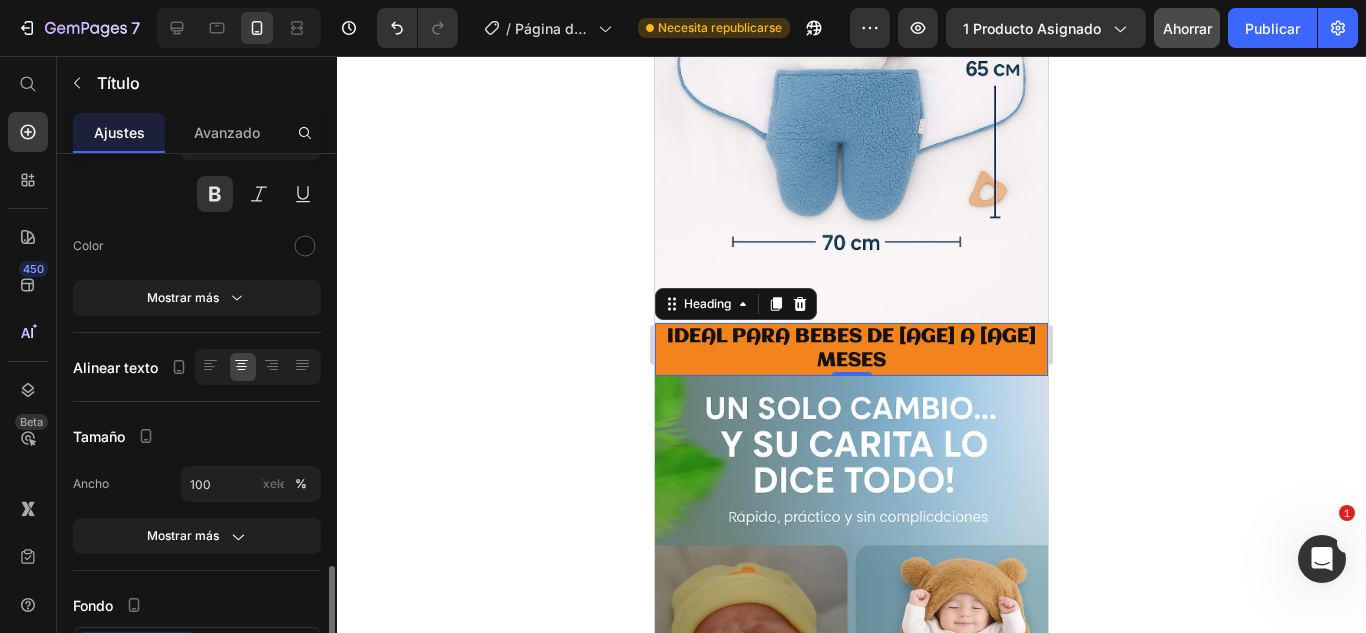 scroll, scrollTop: 400, scrollLeft: 0, axis: vertical 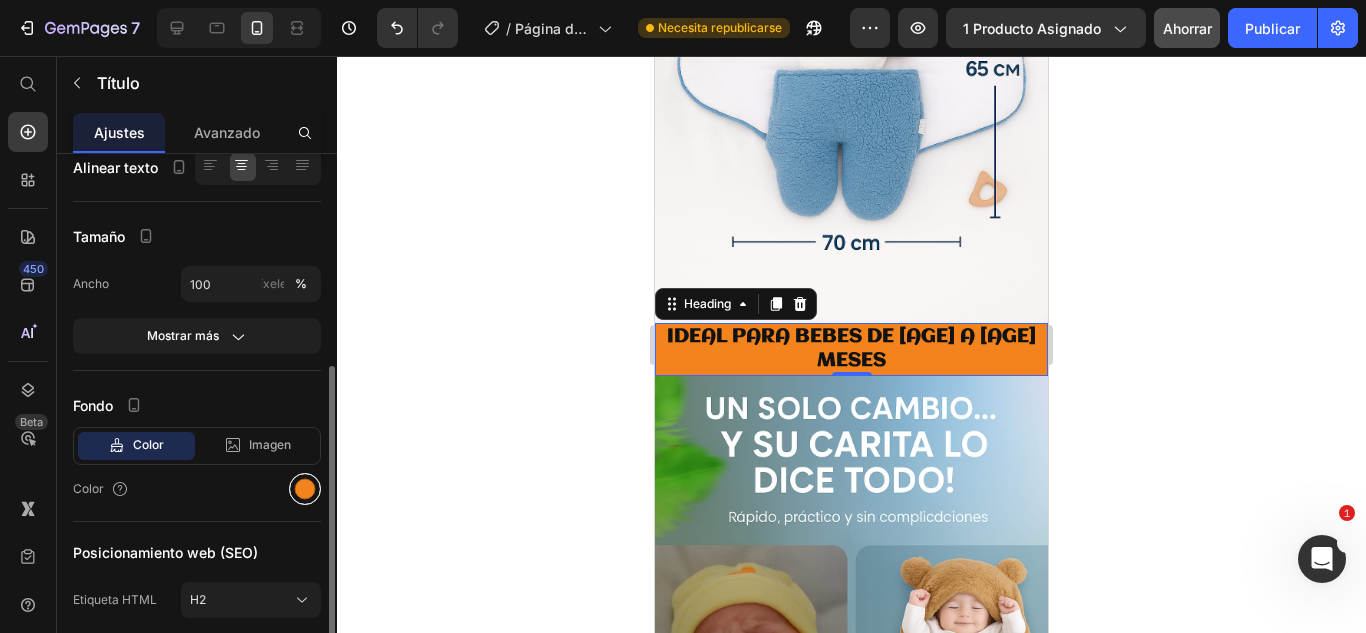 click at bounding box center [305, 489] 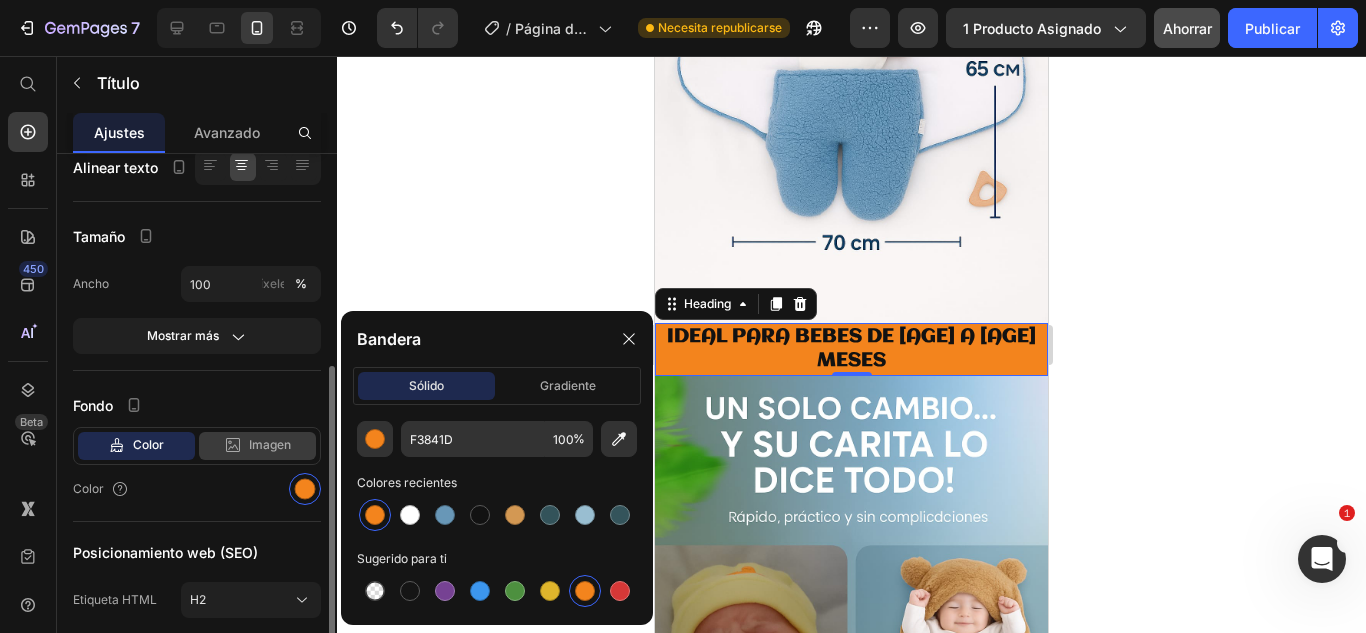 scroll, scrollTop: 476, scrollLeft: 0, axis: vertical 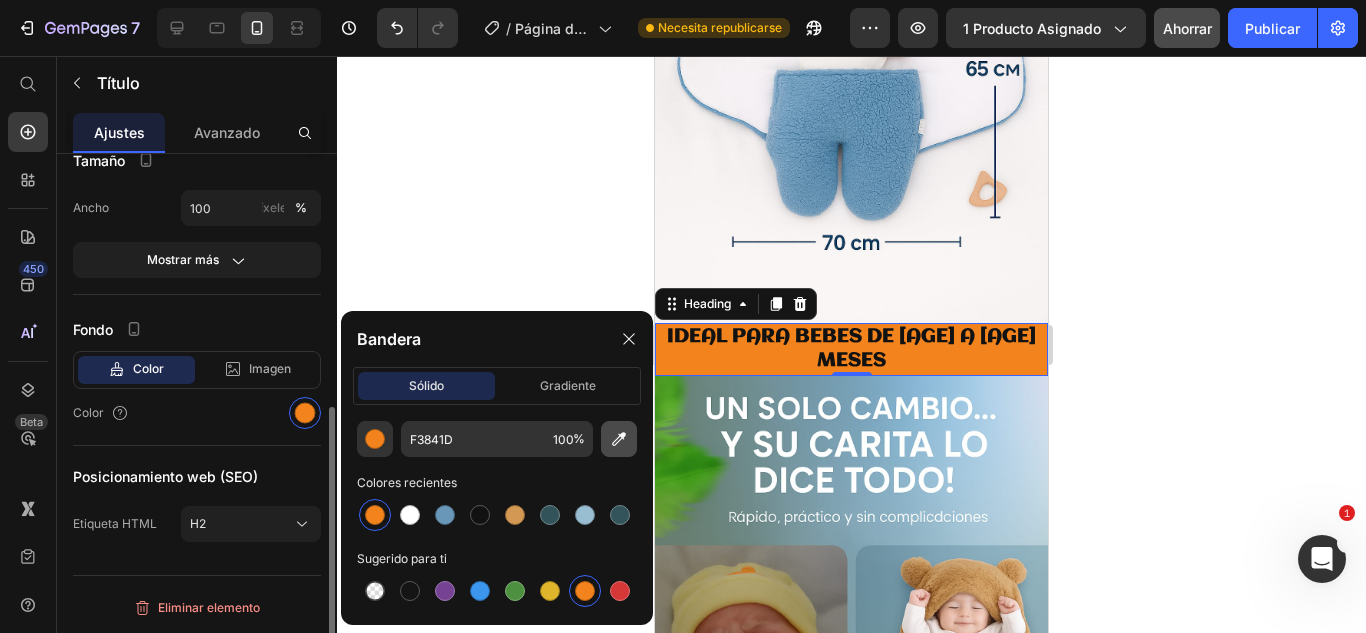 click 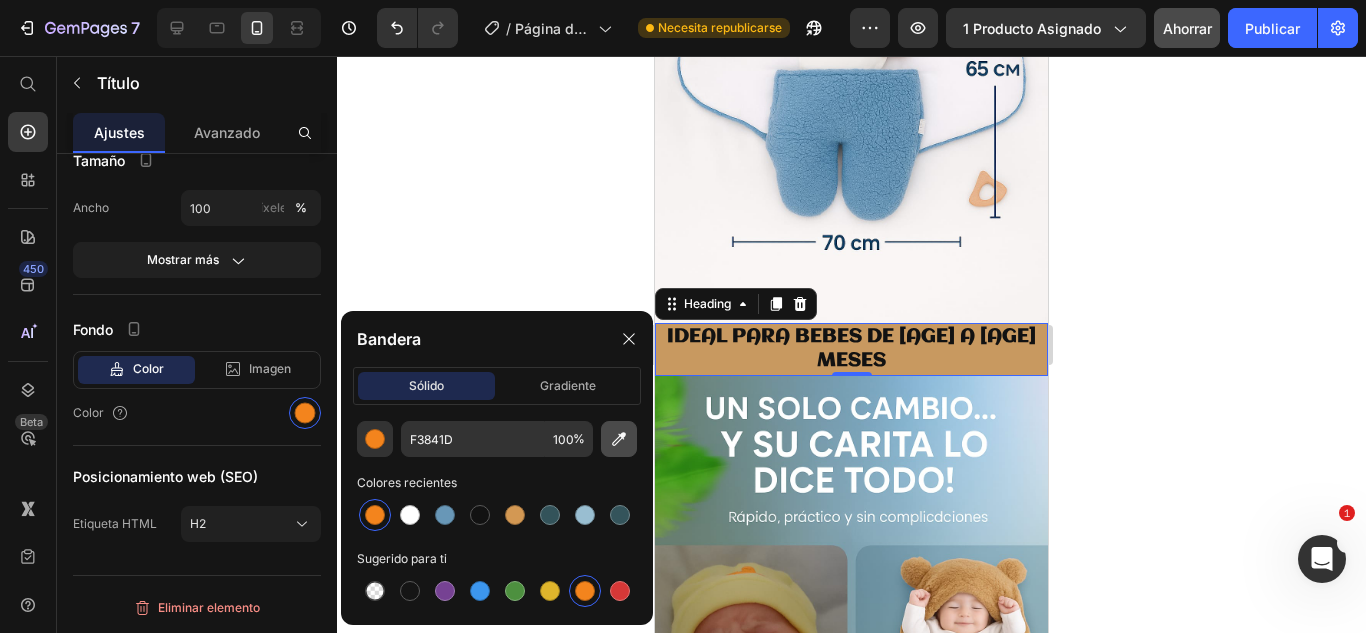 type on "C89960" 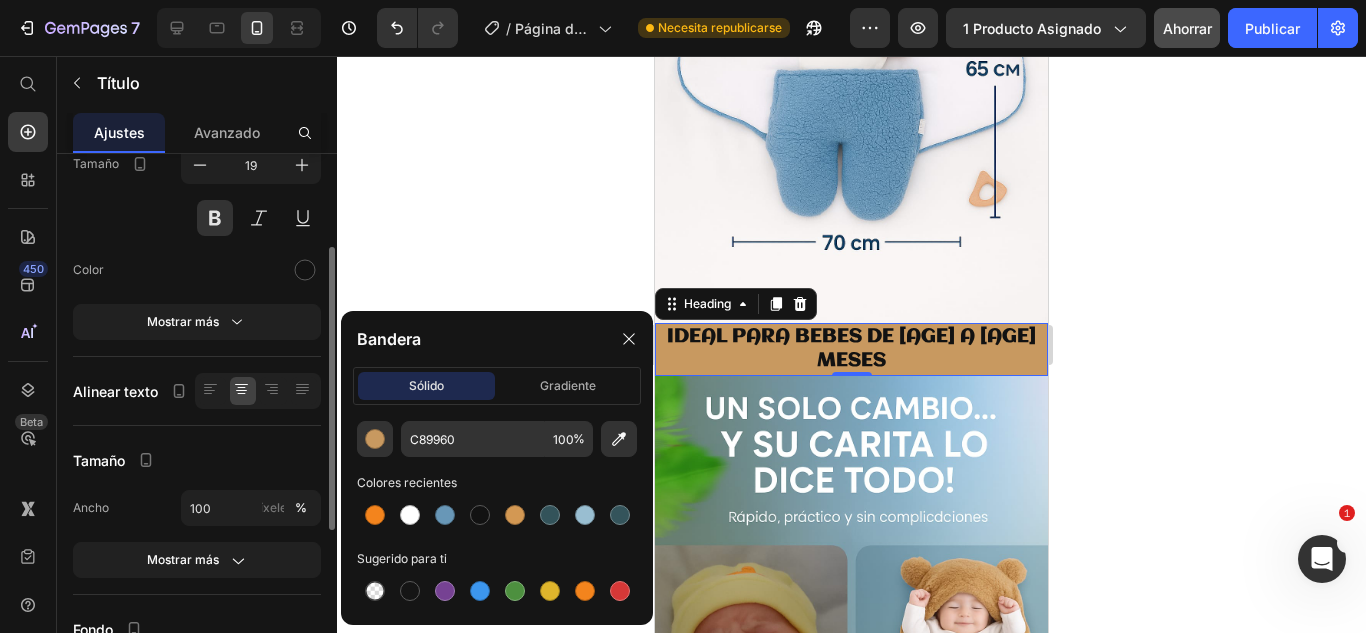 scroll, scrollTop: 76, scrollLeft: 0, axis: vertical 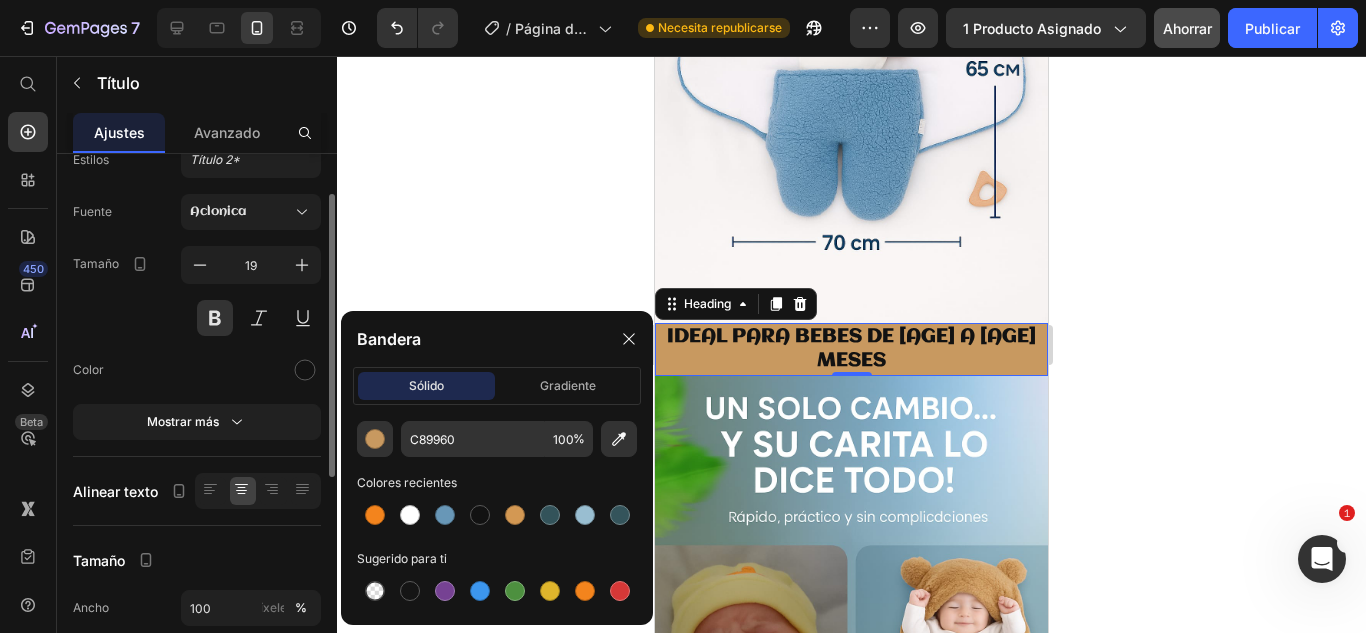 click on "Fuente Aclonica Tamaño 19 Color Mostrar más" at bounding box center [197, 317] 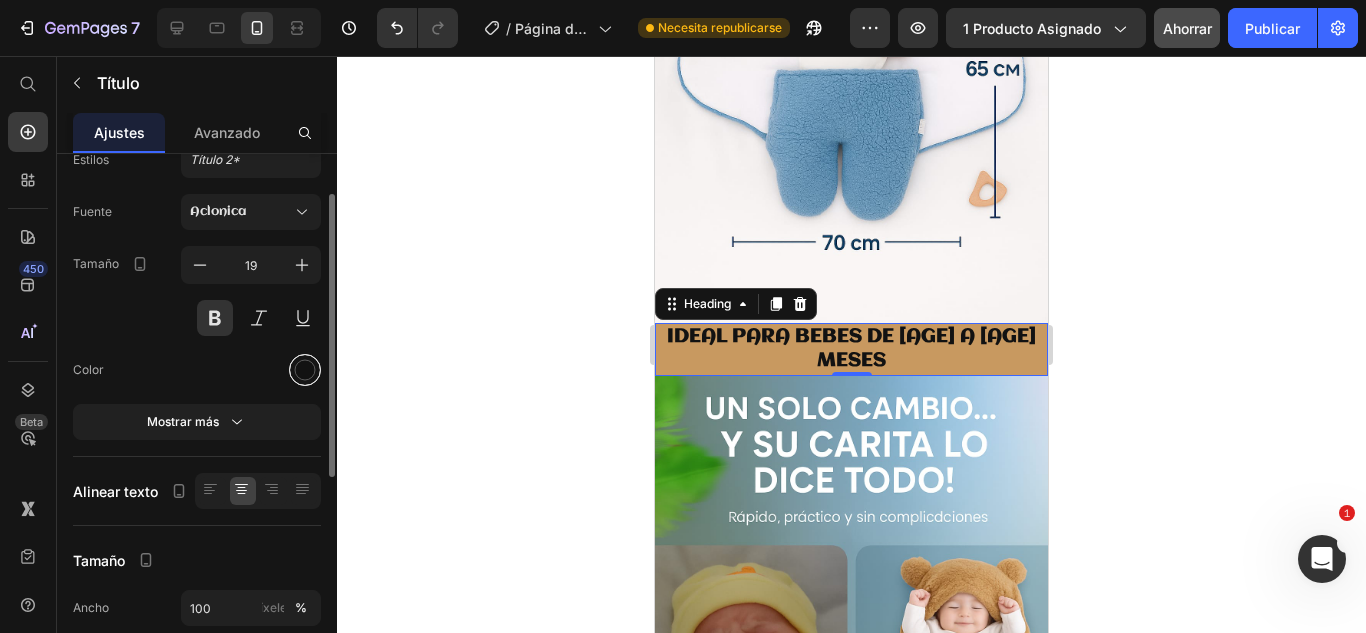 click at bounding box center (305, 370) 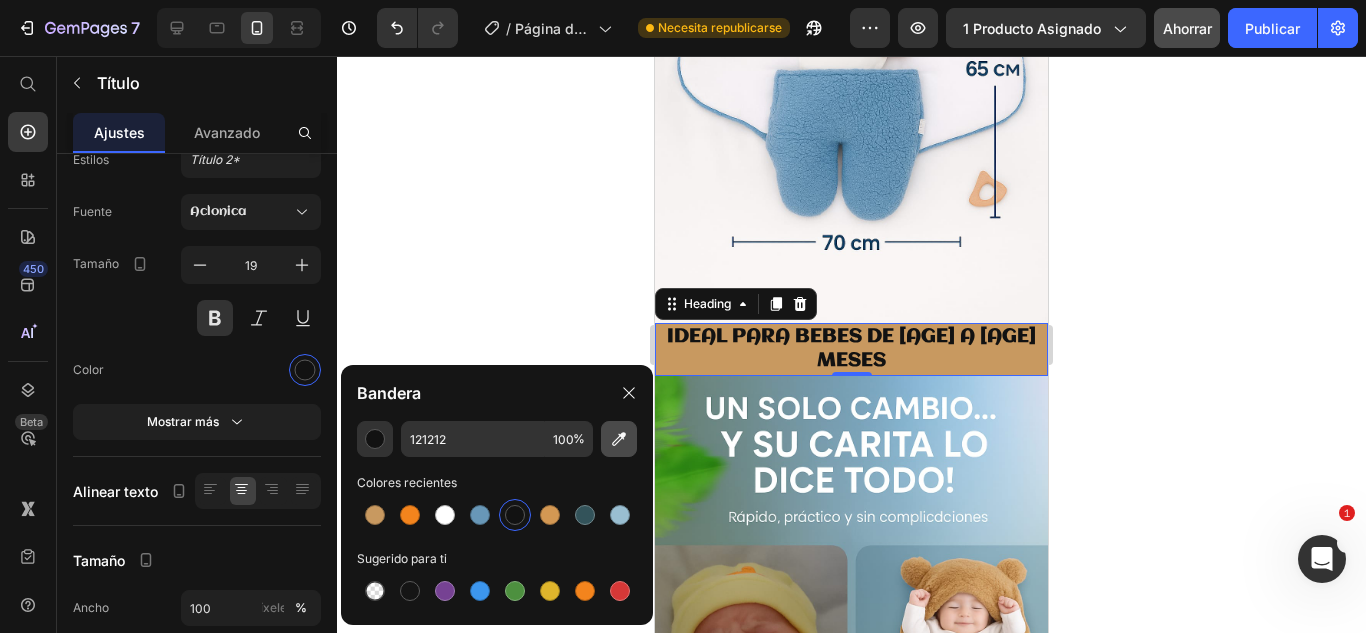click at bounding box center [619, 439] 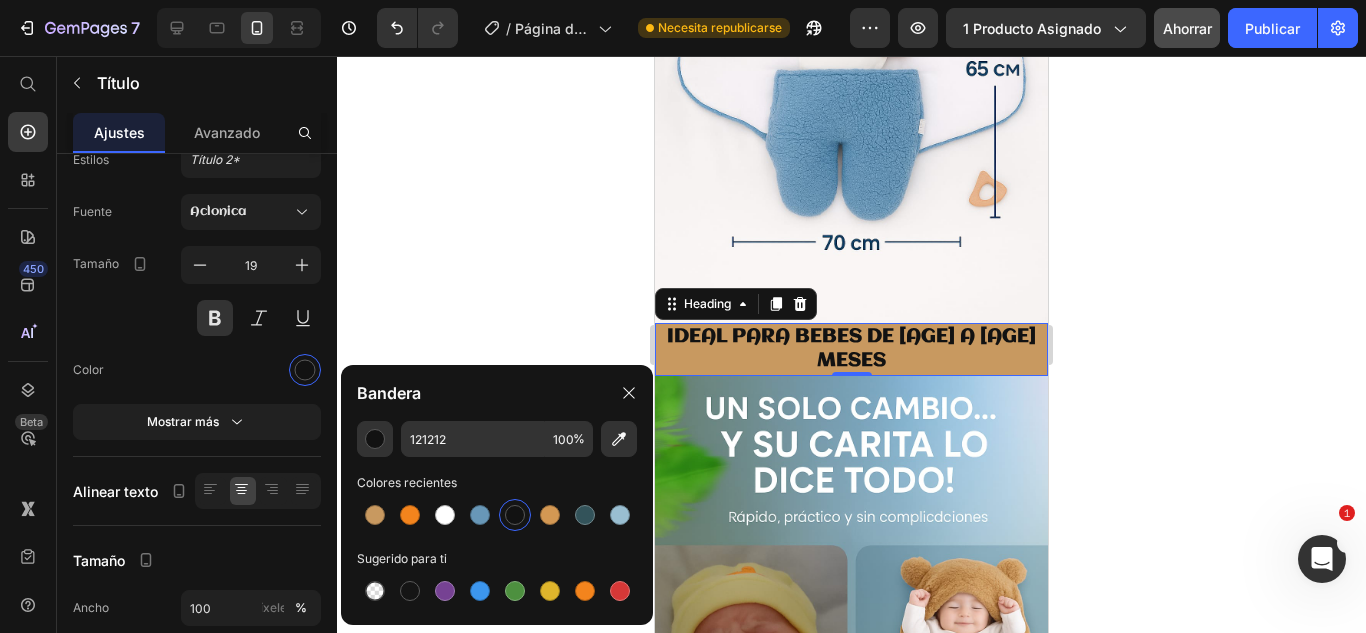 type on "4D7B9E" 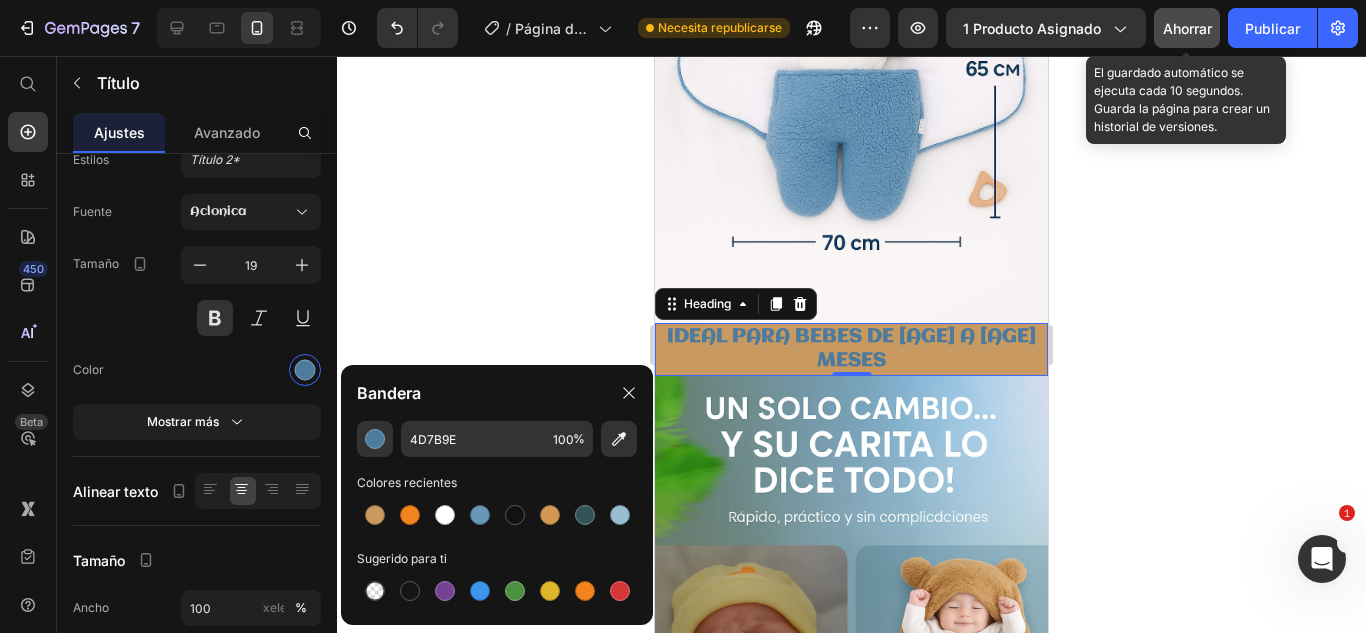 click on "Ahorrar" at bounding box center (1187, 28) 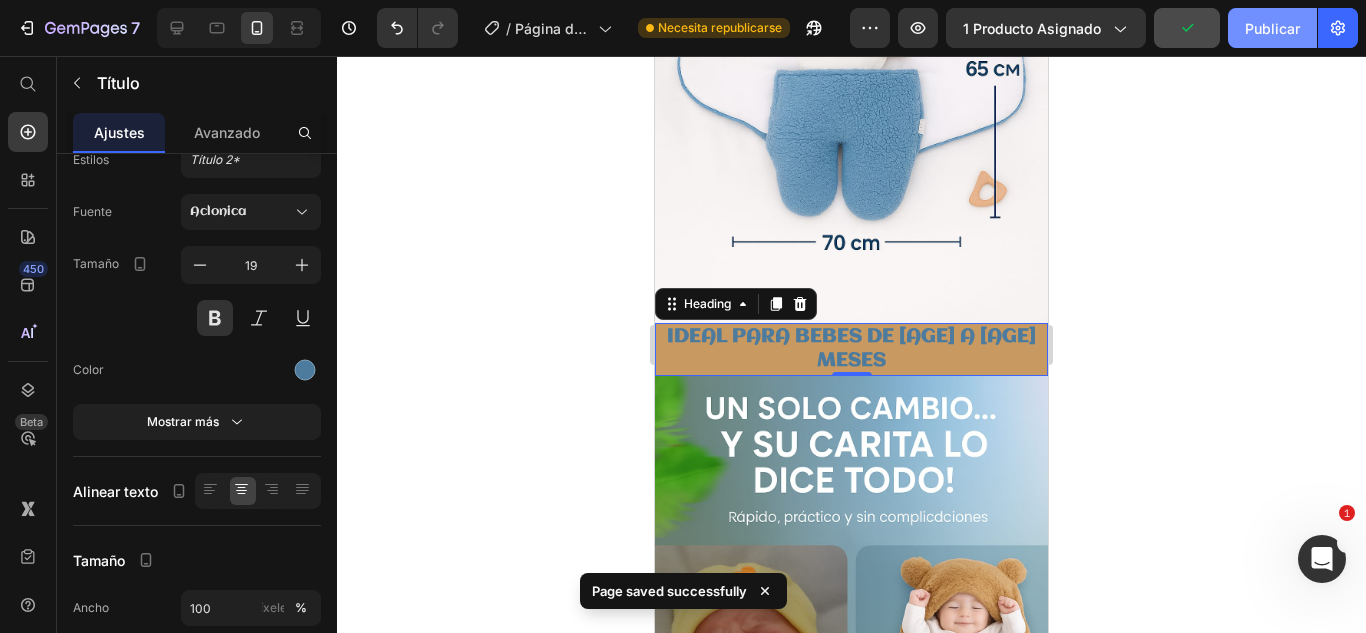 click on "Publicar" at bounding box center [1272, 28] 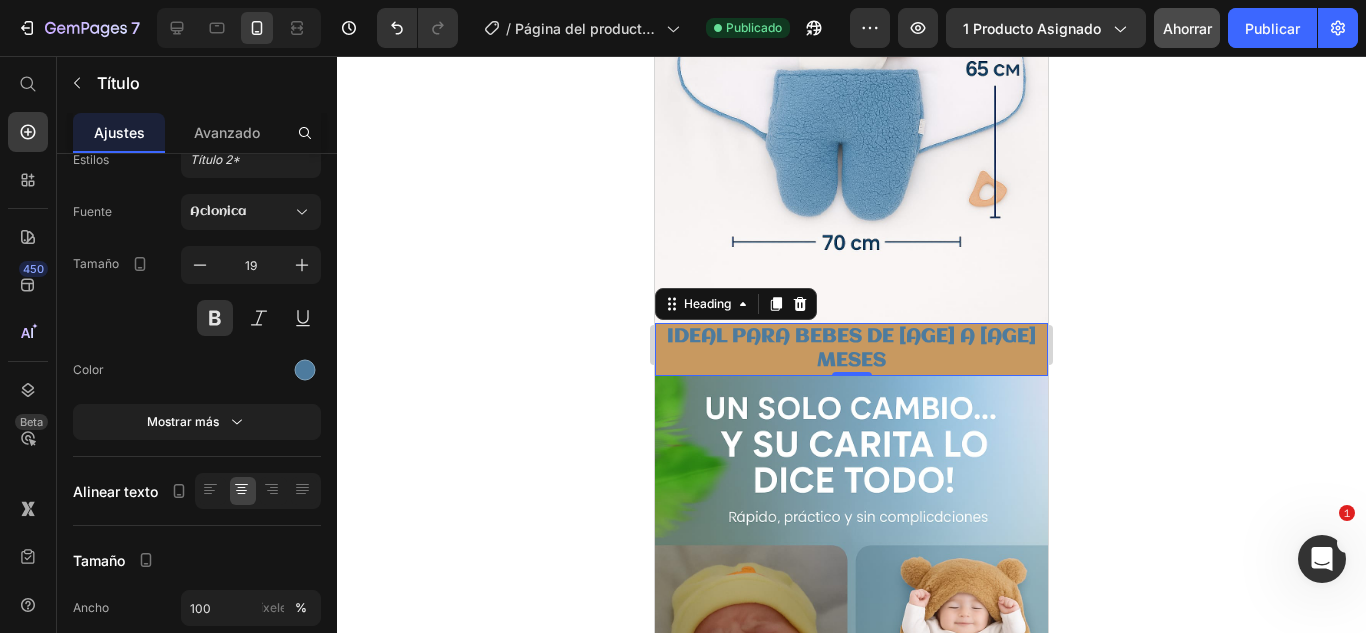 click on "IDEAL PARA BEBES DE [AGE] A [AGE] MESES" at bounding box center [851, 349] 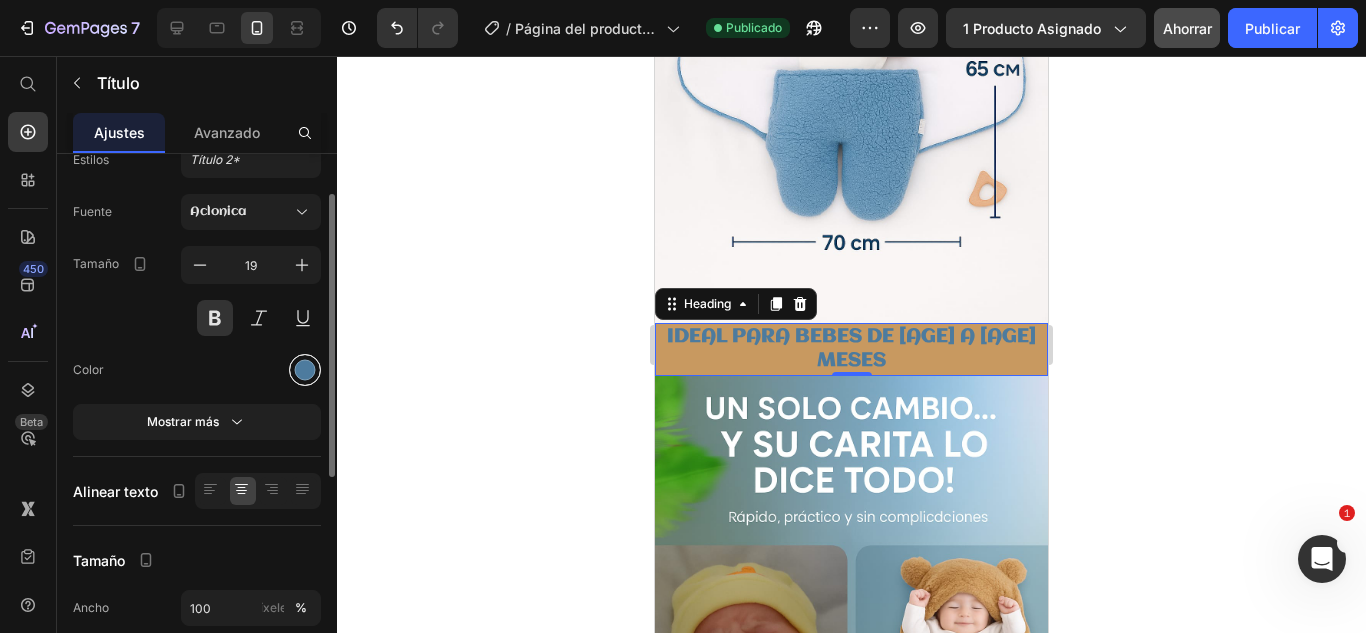 click at bounding box center [305, 370] 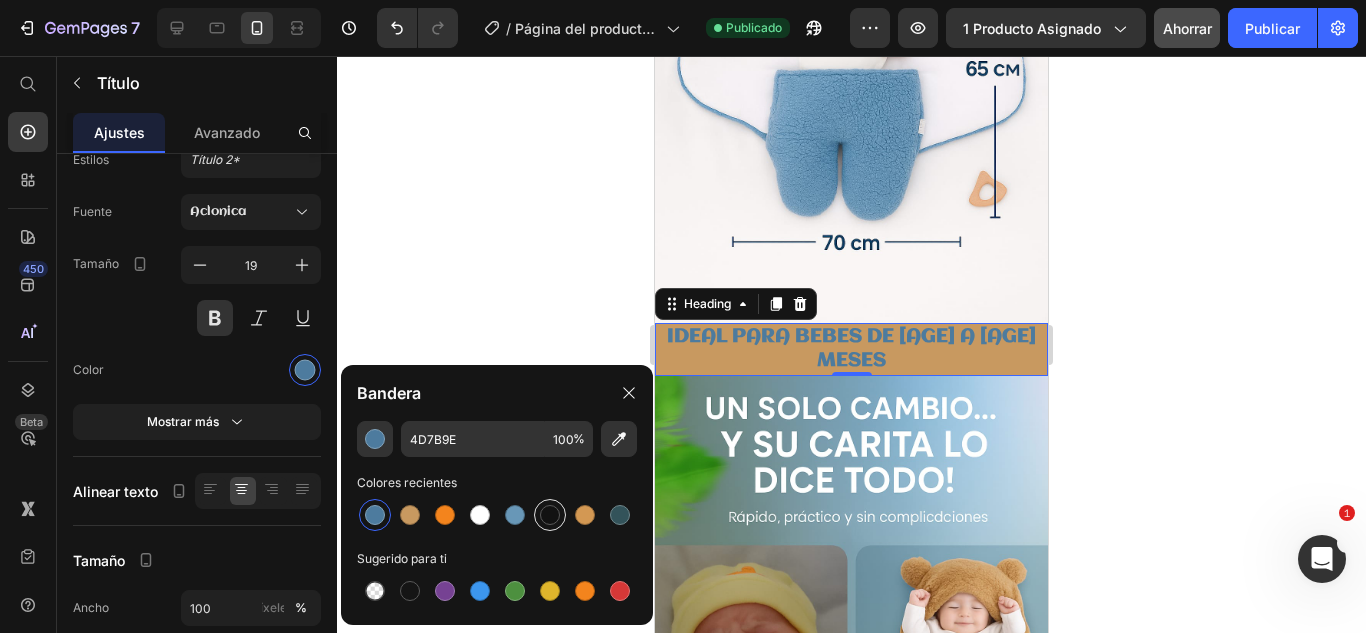 click at bounding box center (550, 515) 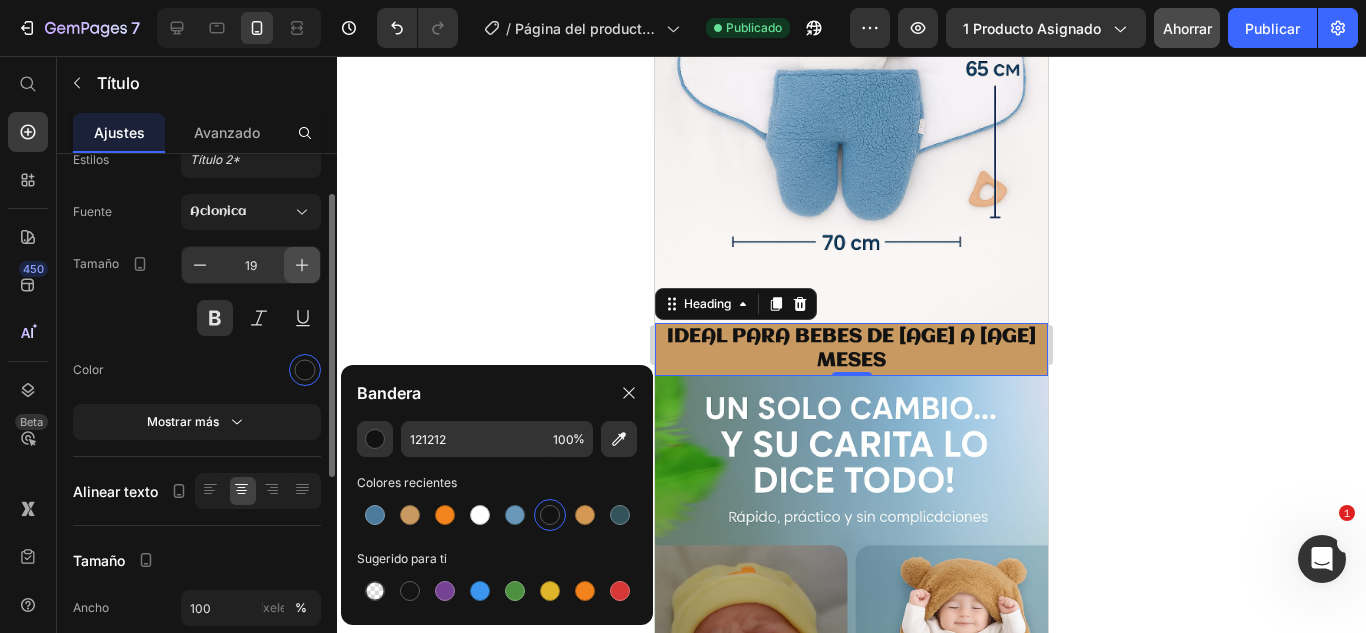 click at bounding box center (302, 265) 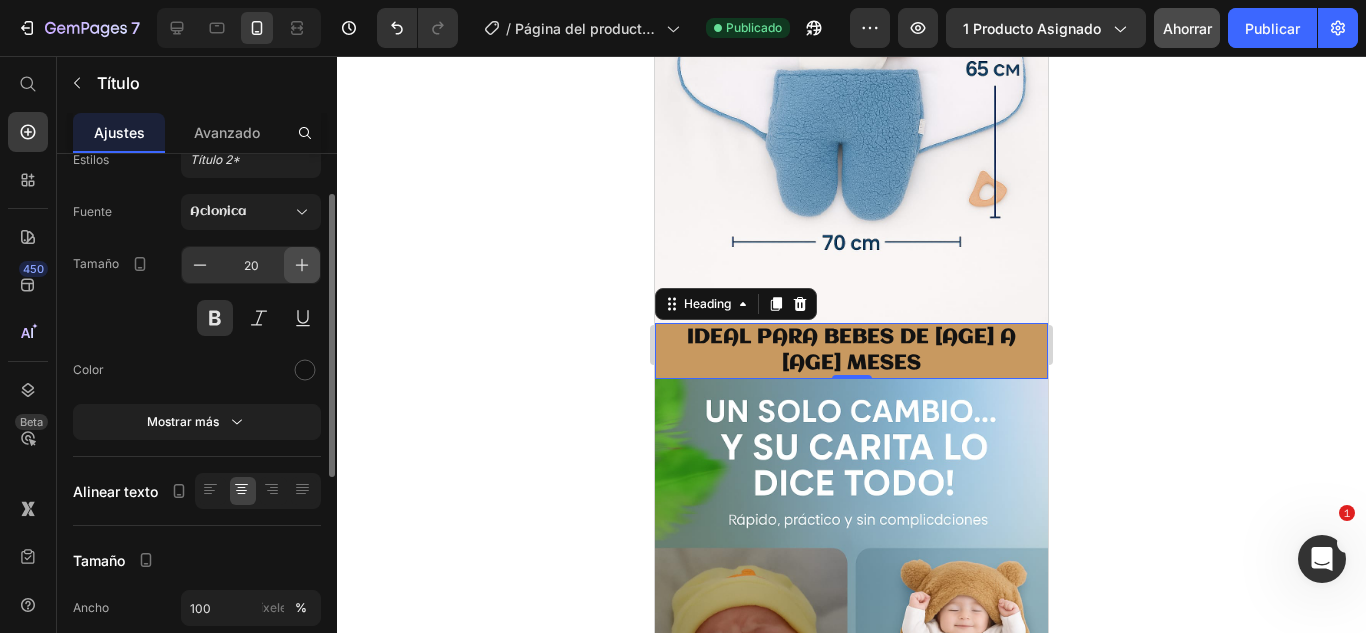 click at bounding box center (302, 265) 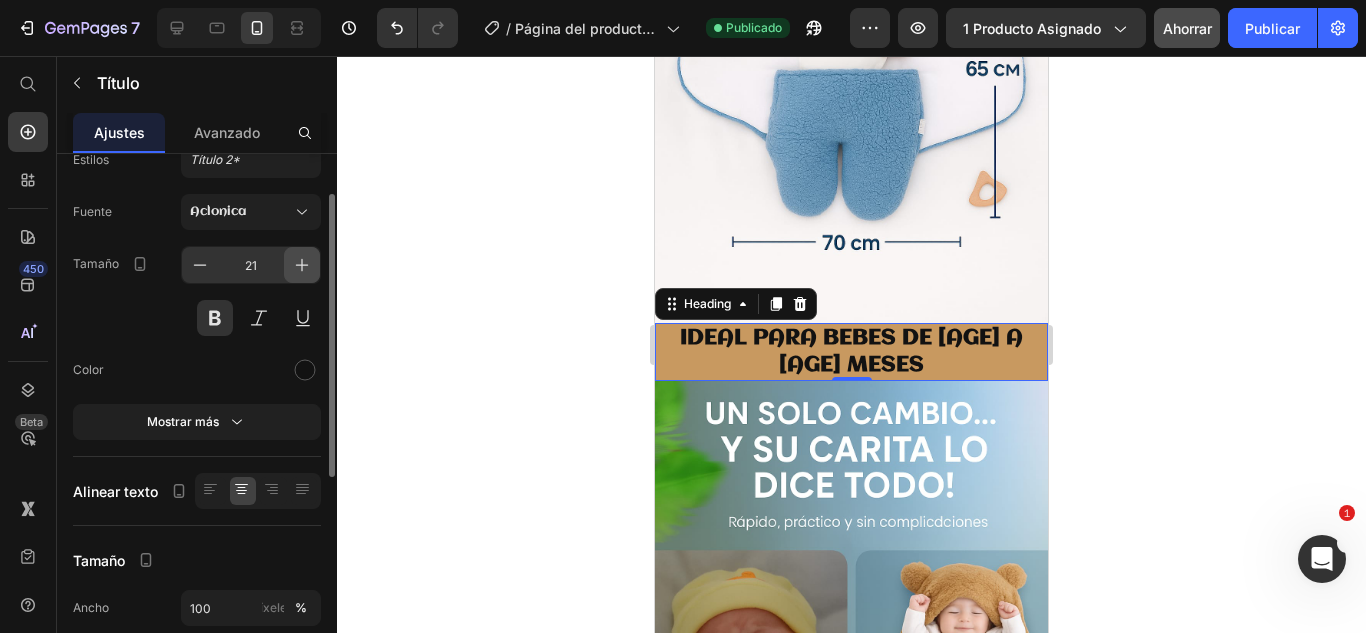 click at bounding box center (302, 265) 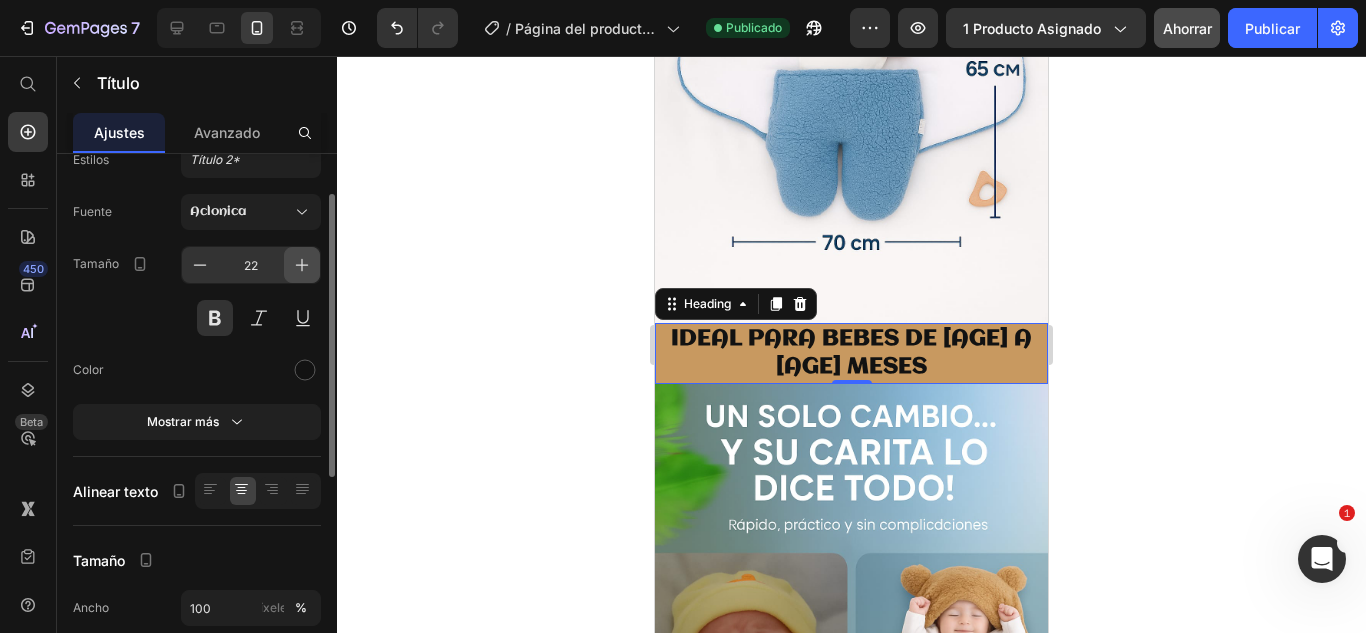 click at bounding box center [302, 265] 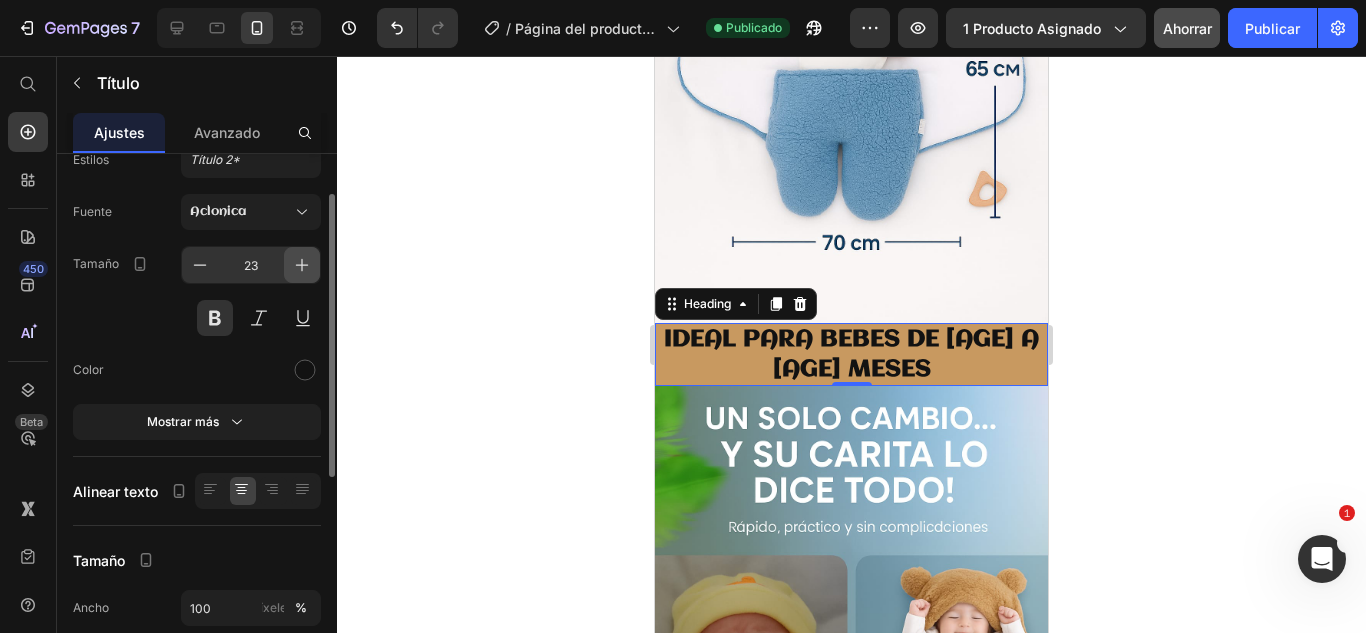 click at bounding box center [302, 265] 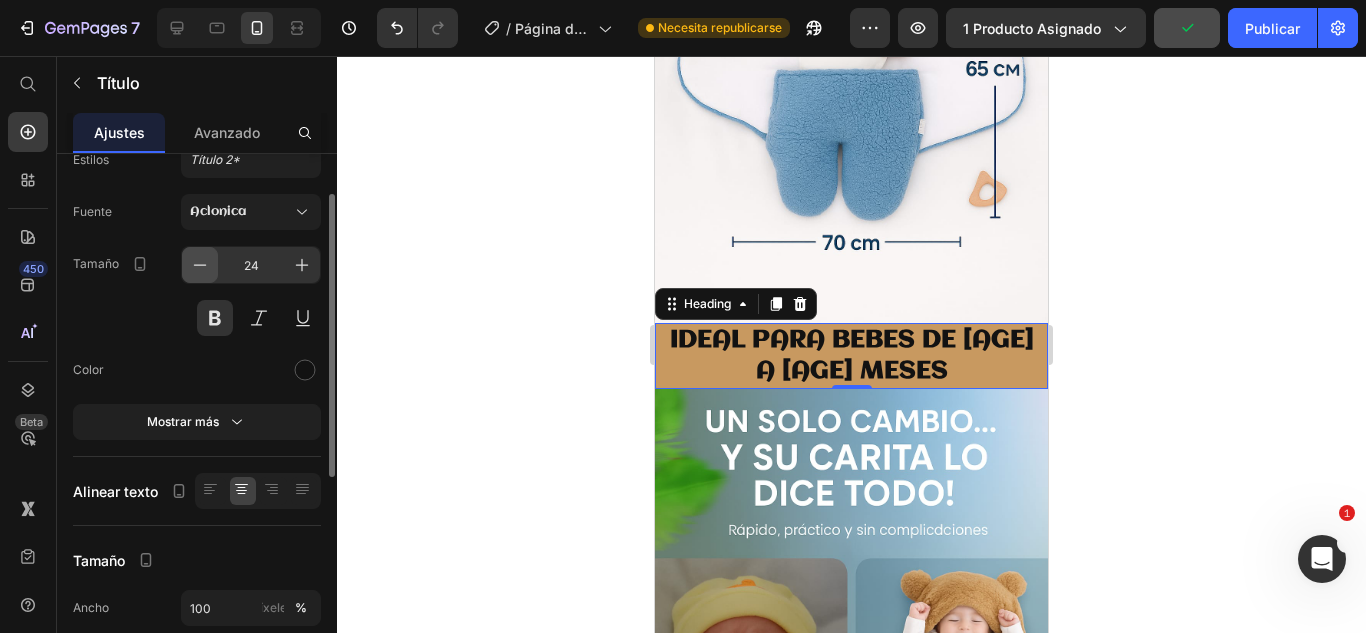 click 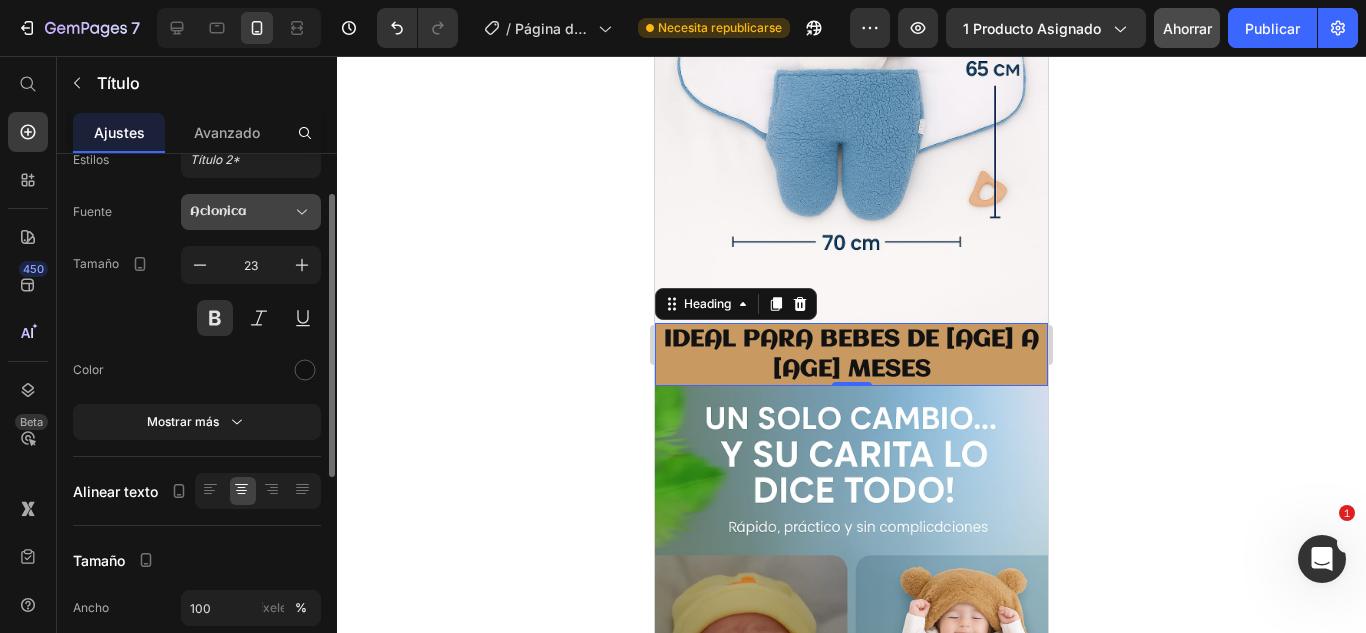 click on "Aclonica" at bounding box center (241, 212) 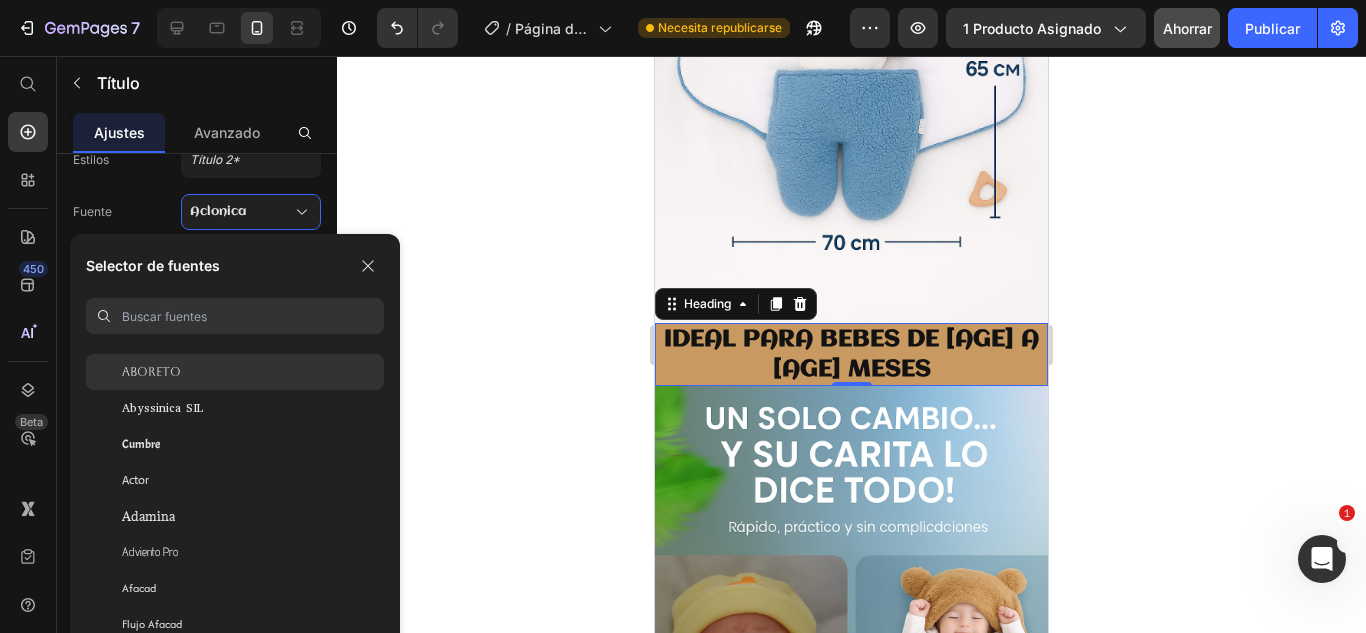 scroll, scrollTop: 400, scrollLeft: 0, axis: vertical 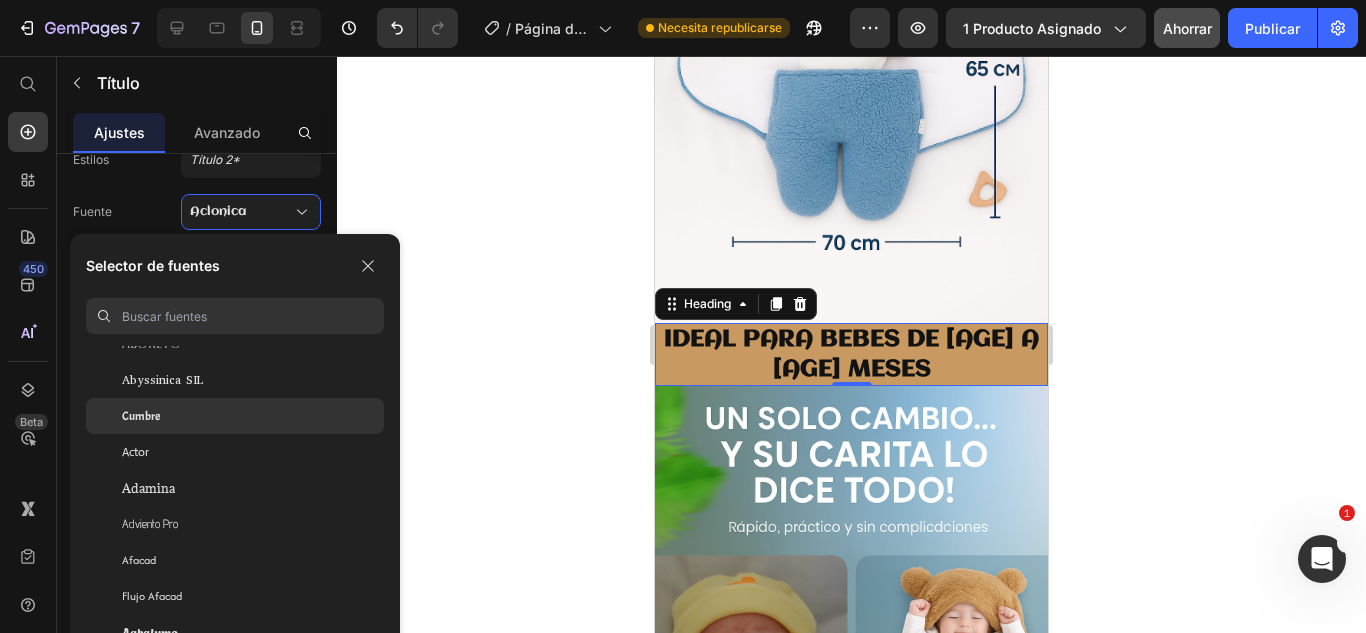 click on "Cumbre" 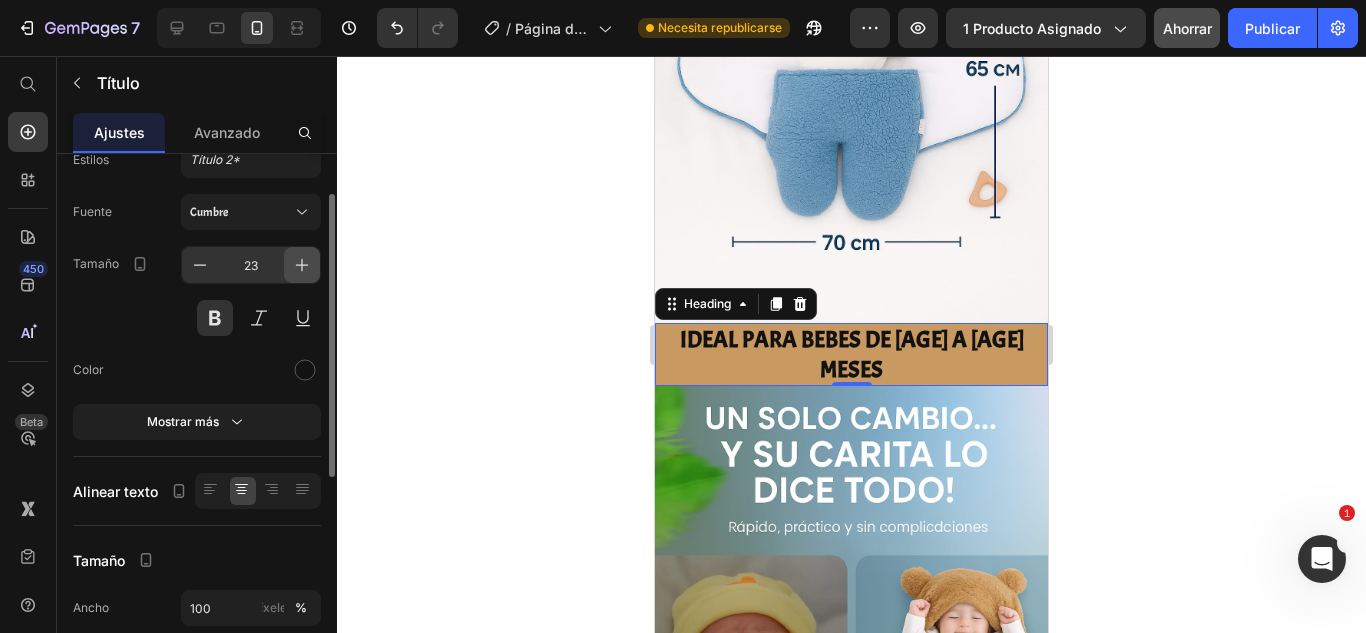 click at bounding box center [302, 265] 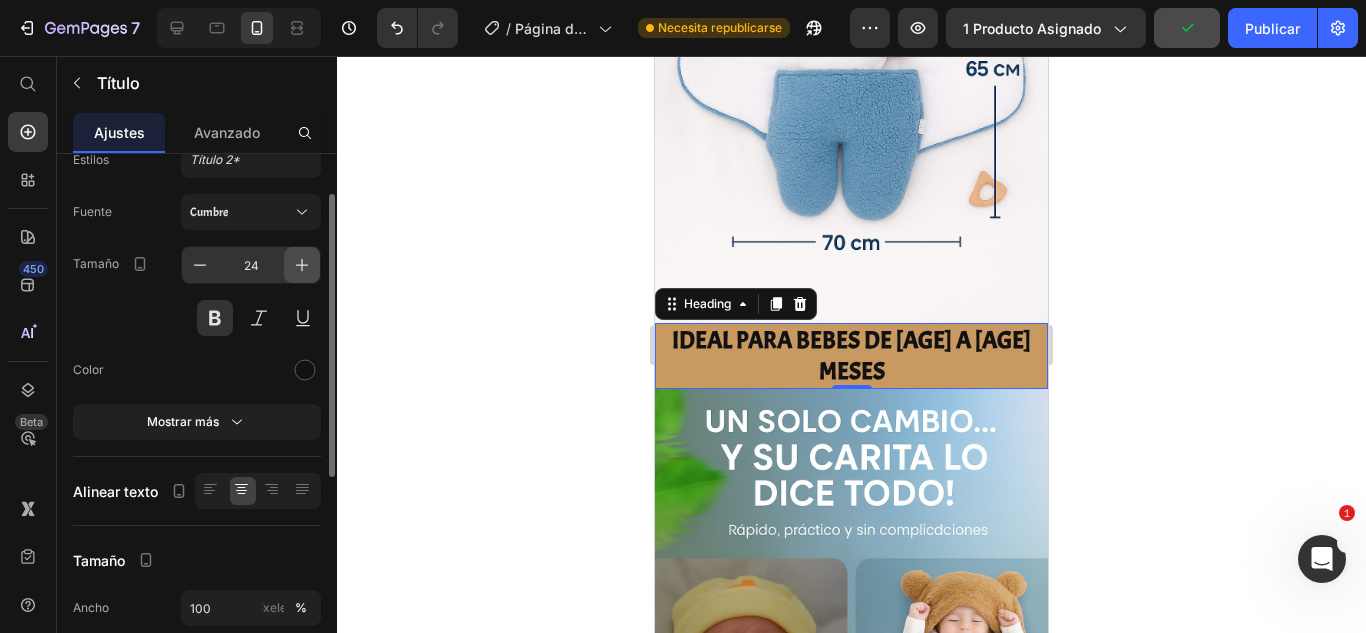 click 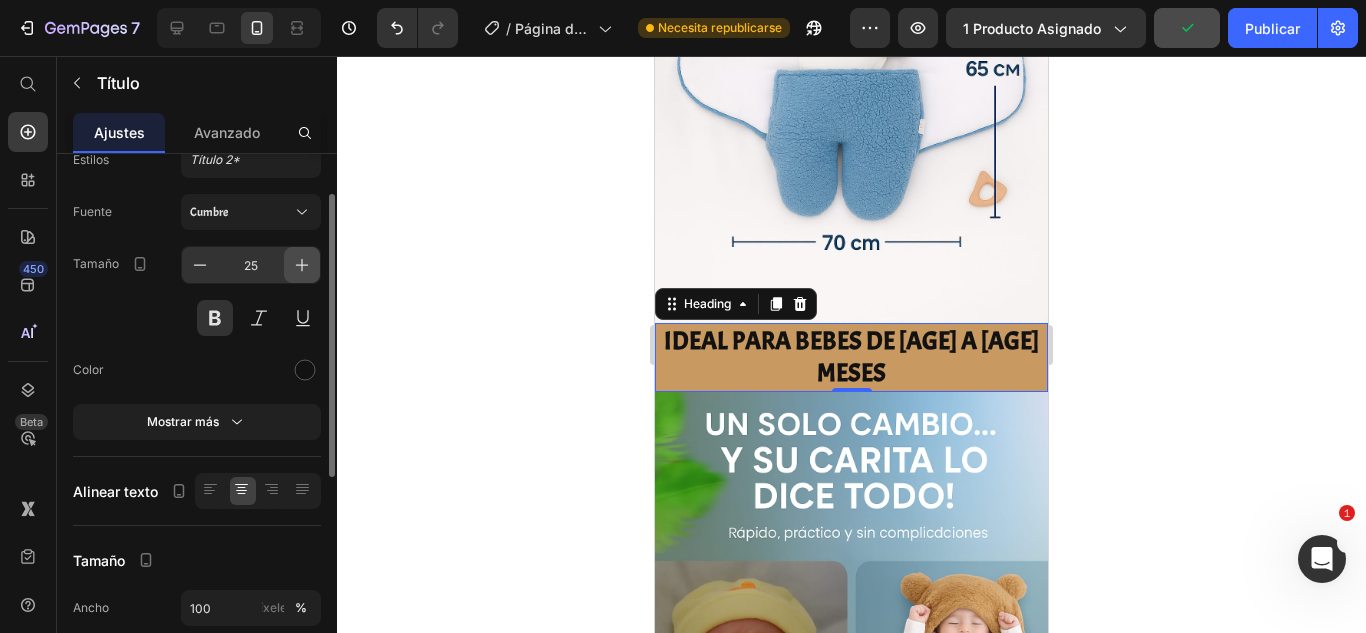 click 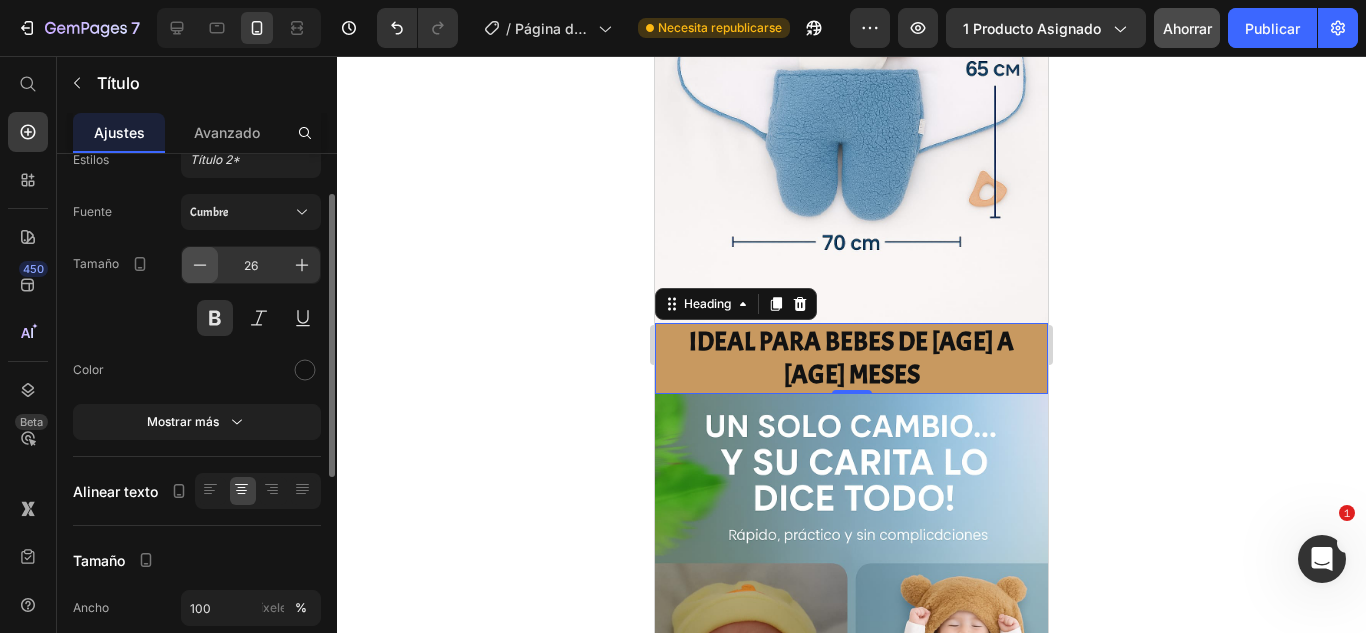 click 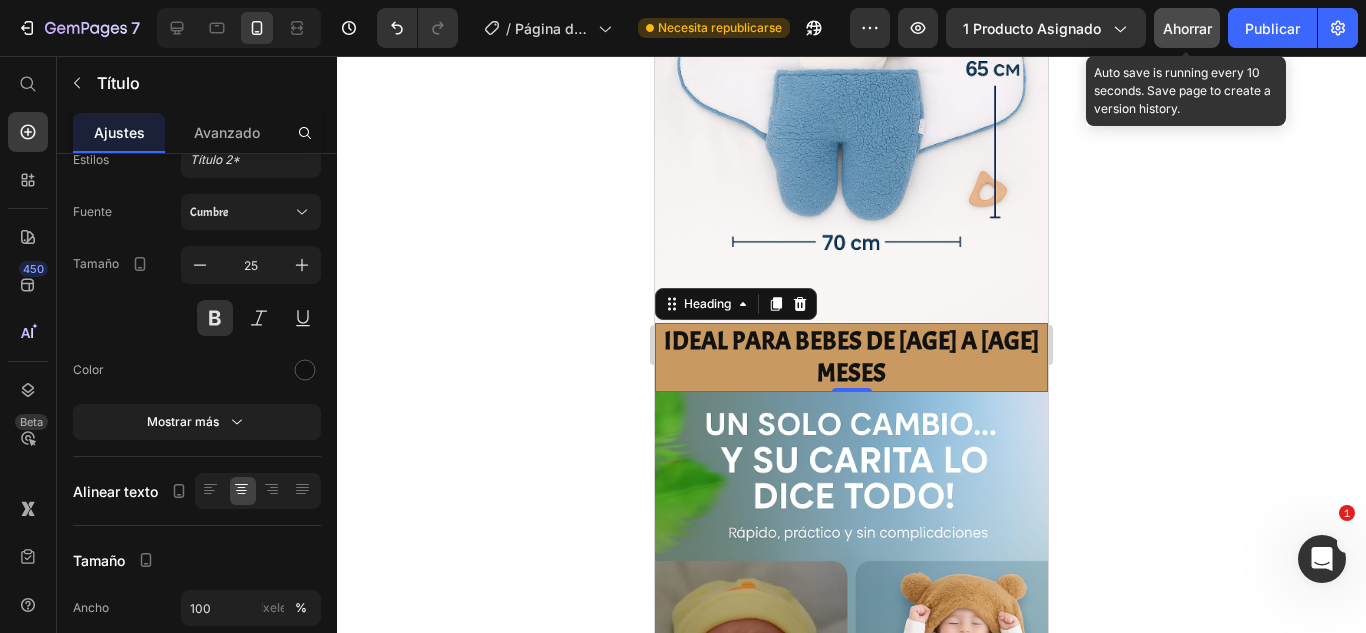 click on "Ahorrar" 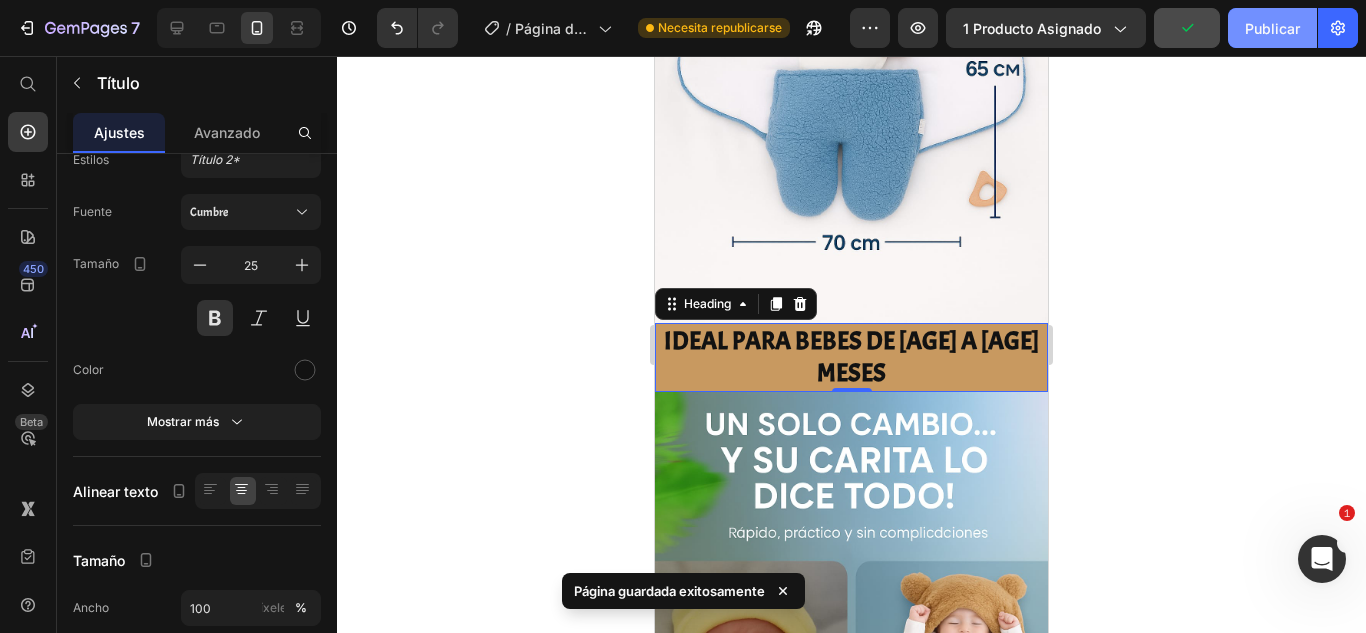 click on "Publicar" 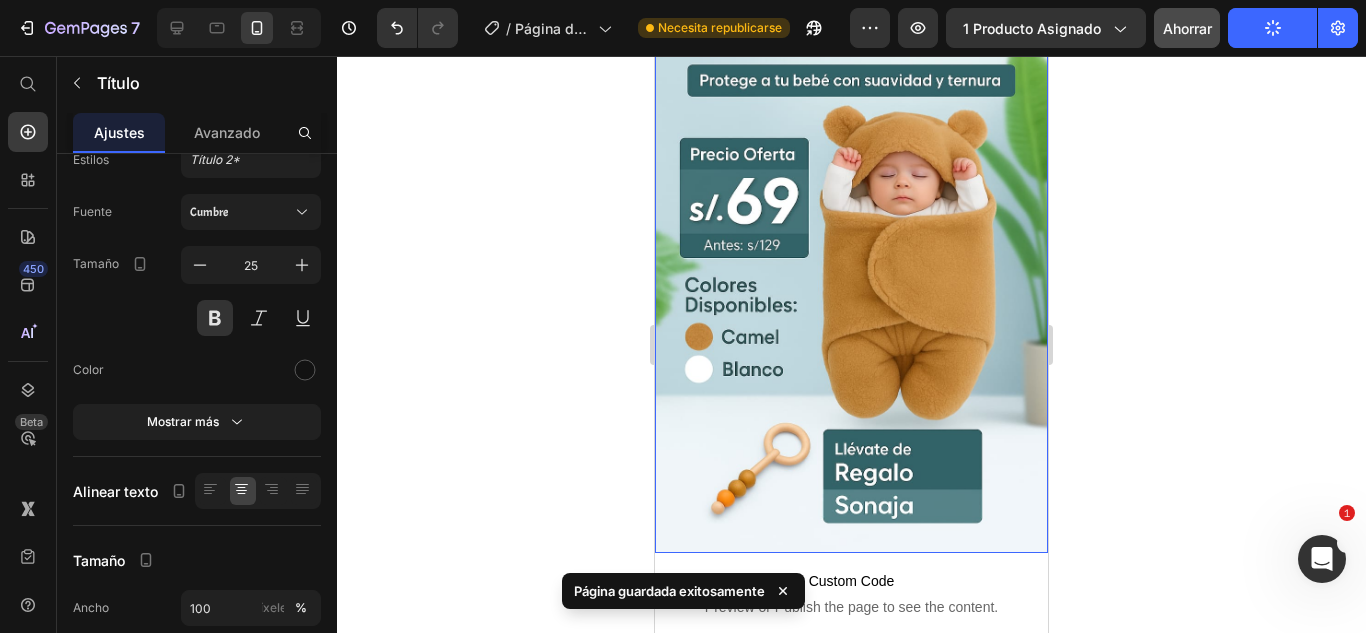 scroll, scrollTop: 0, scrollLeft: 0, axis: both 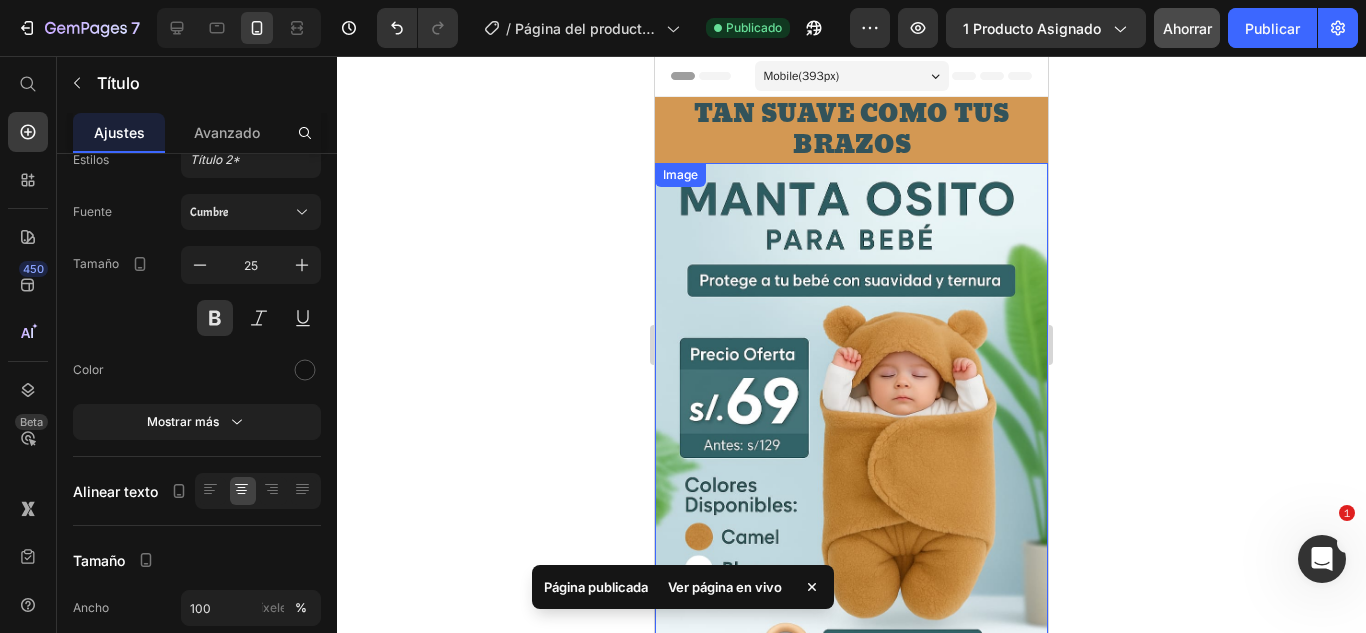 click at bounding box center [851, 458] 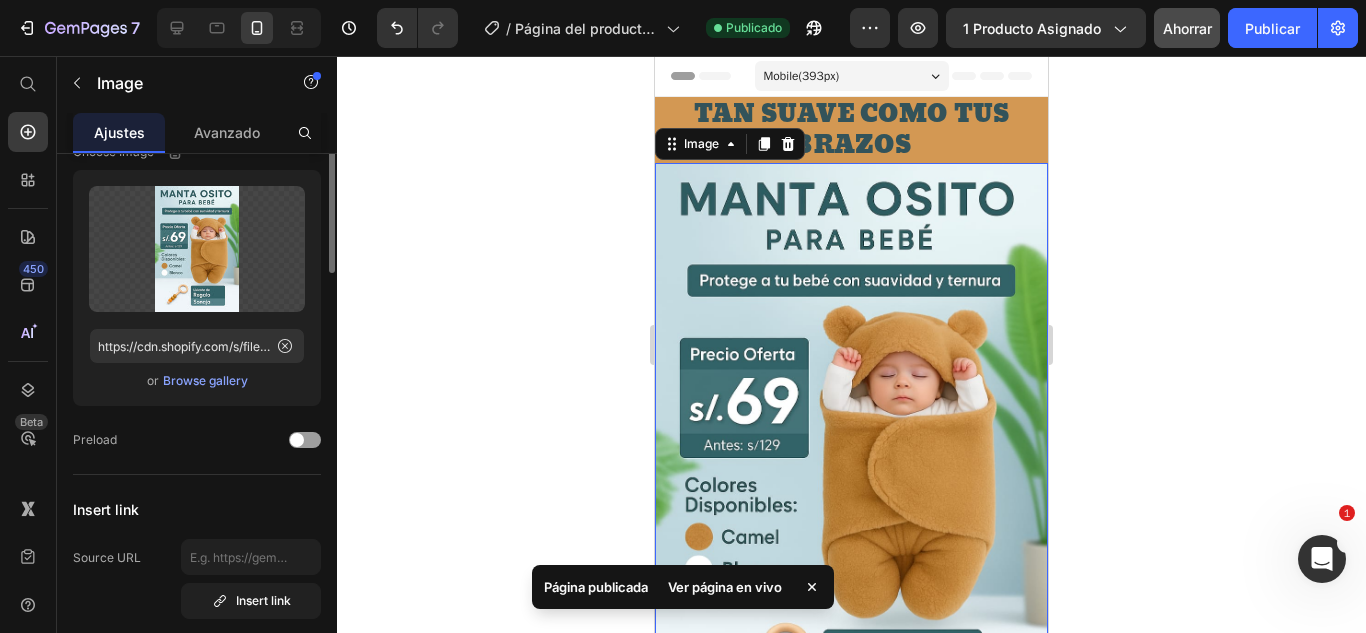 scroll, scrollTop: 0, scrollLeft: 0, axis: both 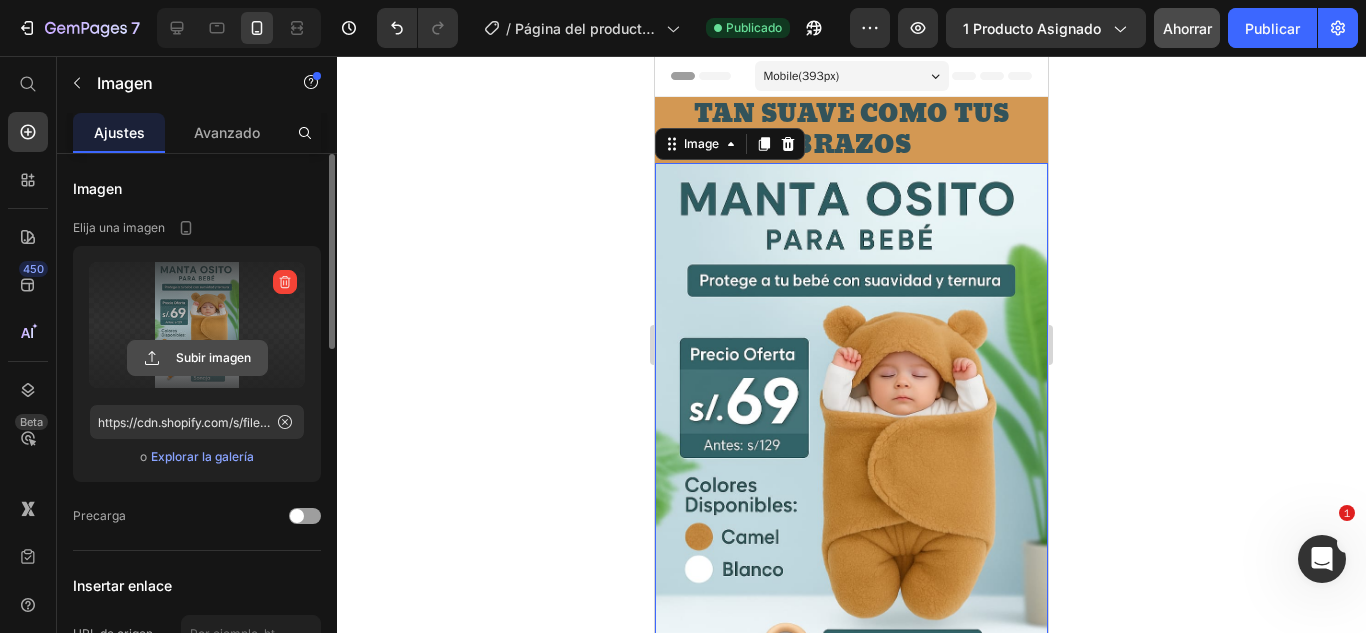 click 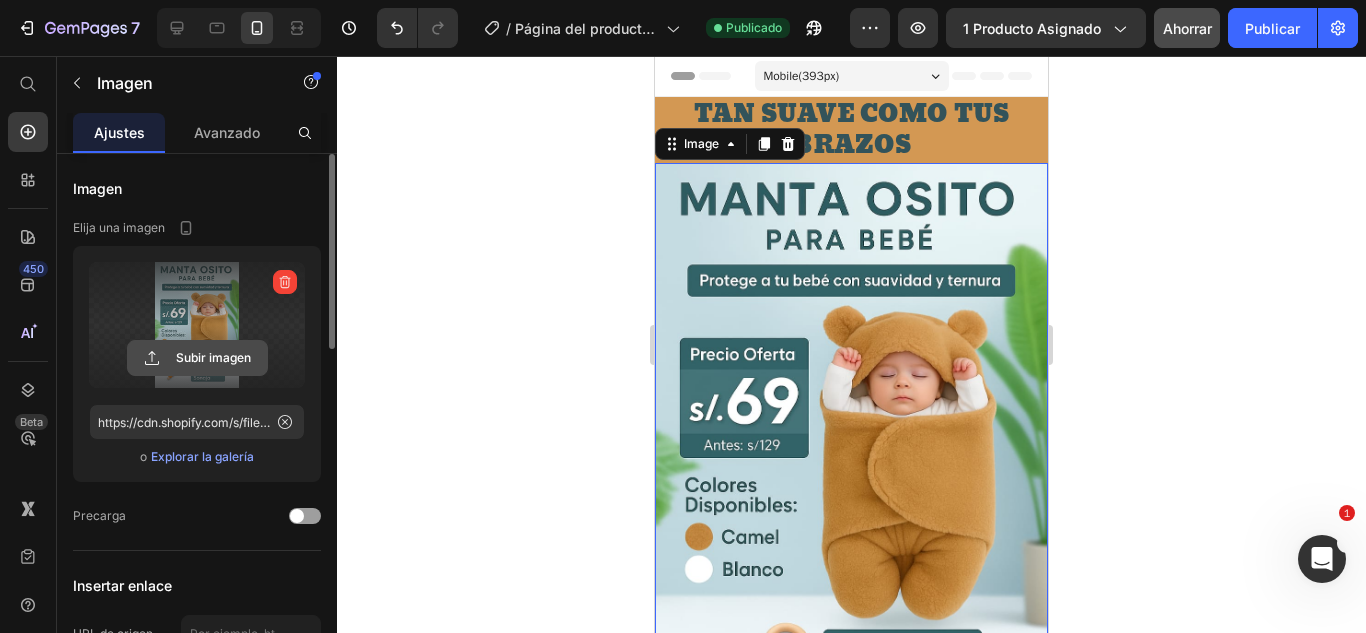 click 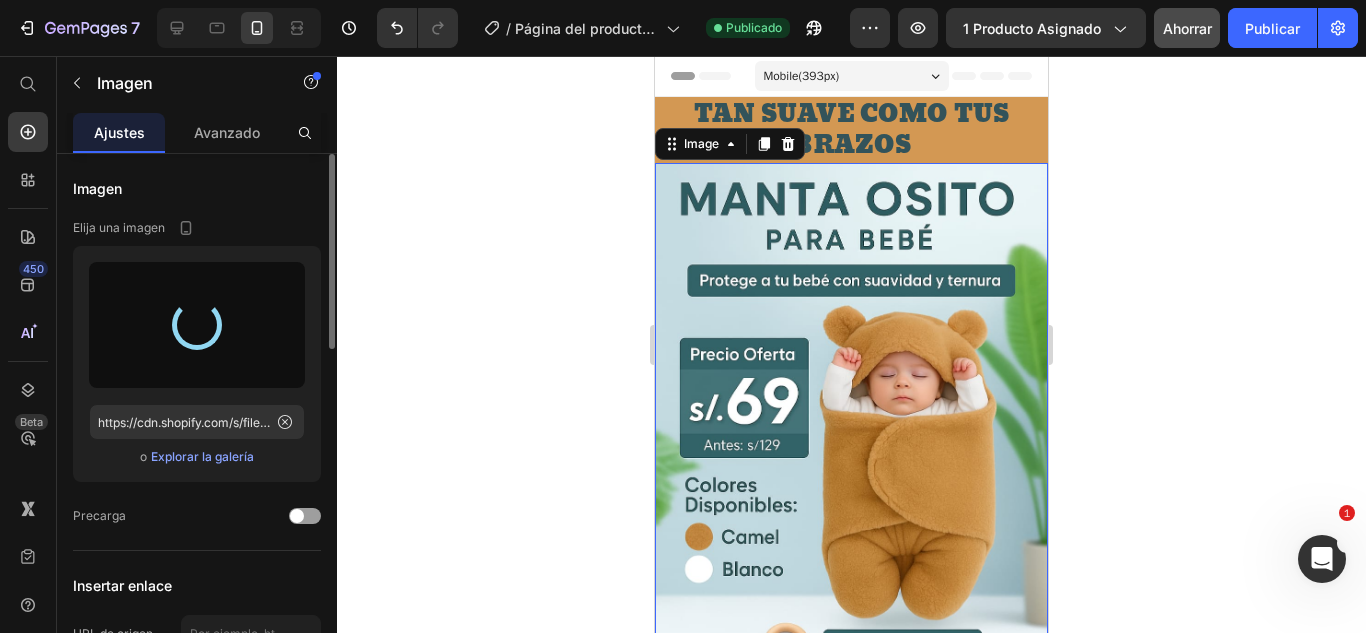 scroll, scrollTop: 100, scrollLeft: 0, axis: vertical 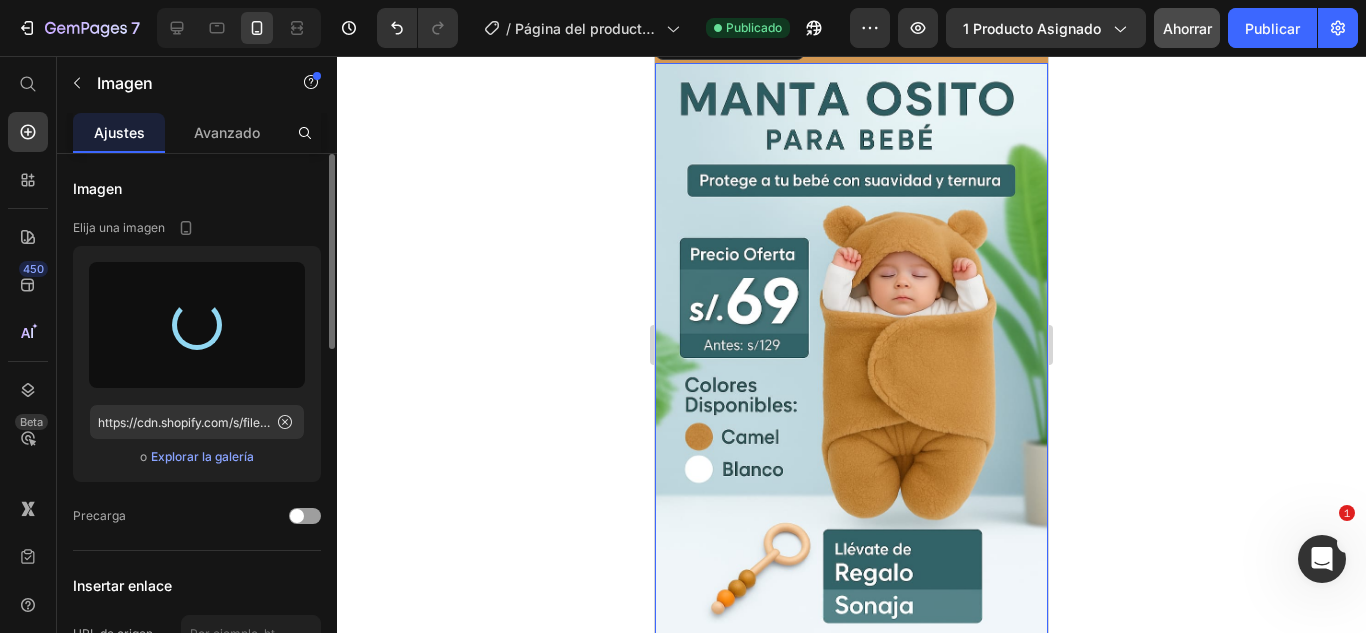 type on "https://cdn.shopify.com/s/files/1/0697/9633/1683/files/gempages_560055108570710896-f55c3ef9-1bd5-4f39-94a8-f8c14552d368.jpg" 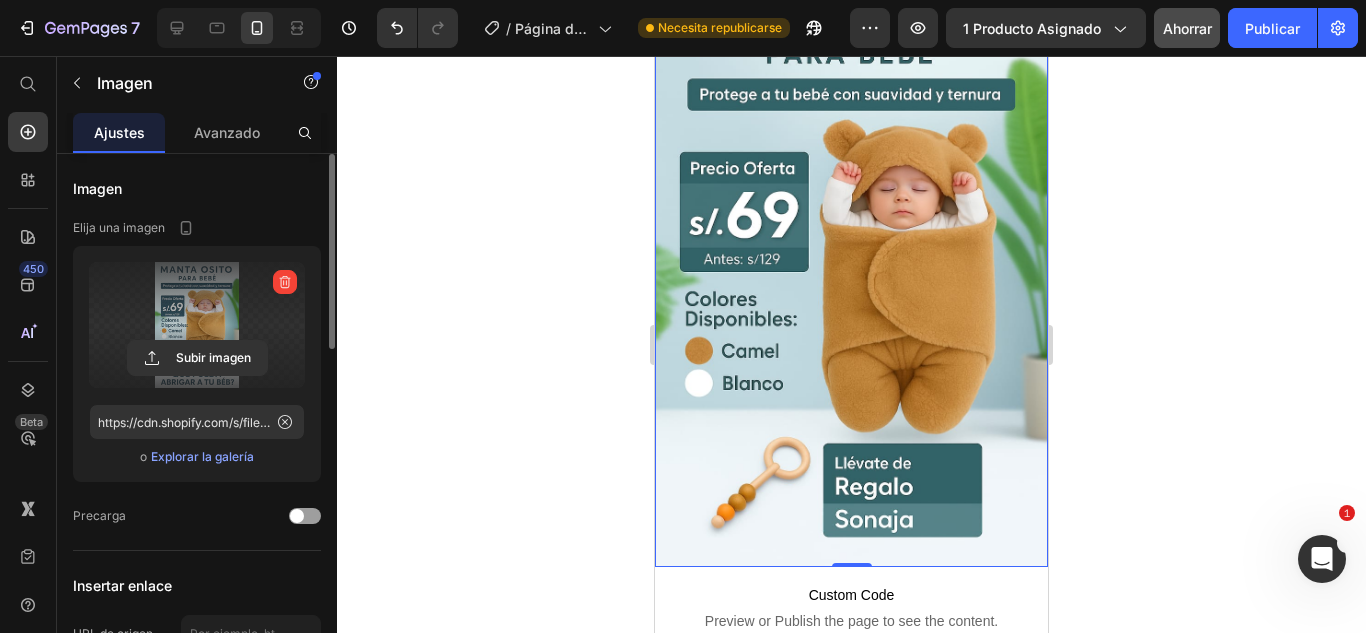 scroll, scrollTop: 200, scrollLeft: 0, axis: vertical 